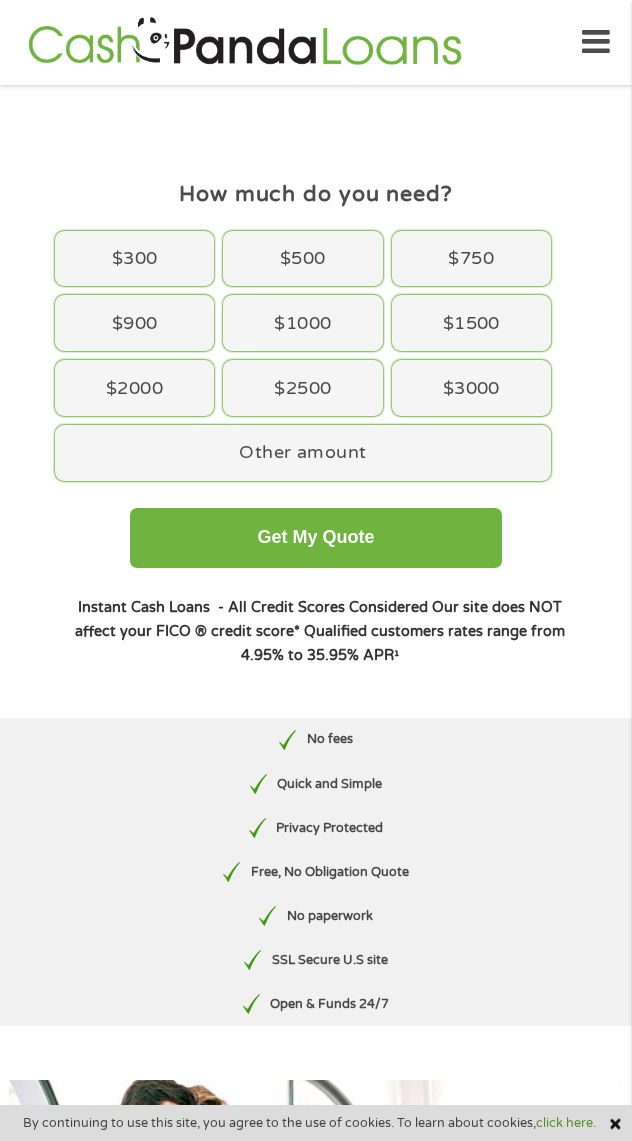 scroll, scrollTop: 0, scrollLeft: 0, axis: both 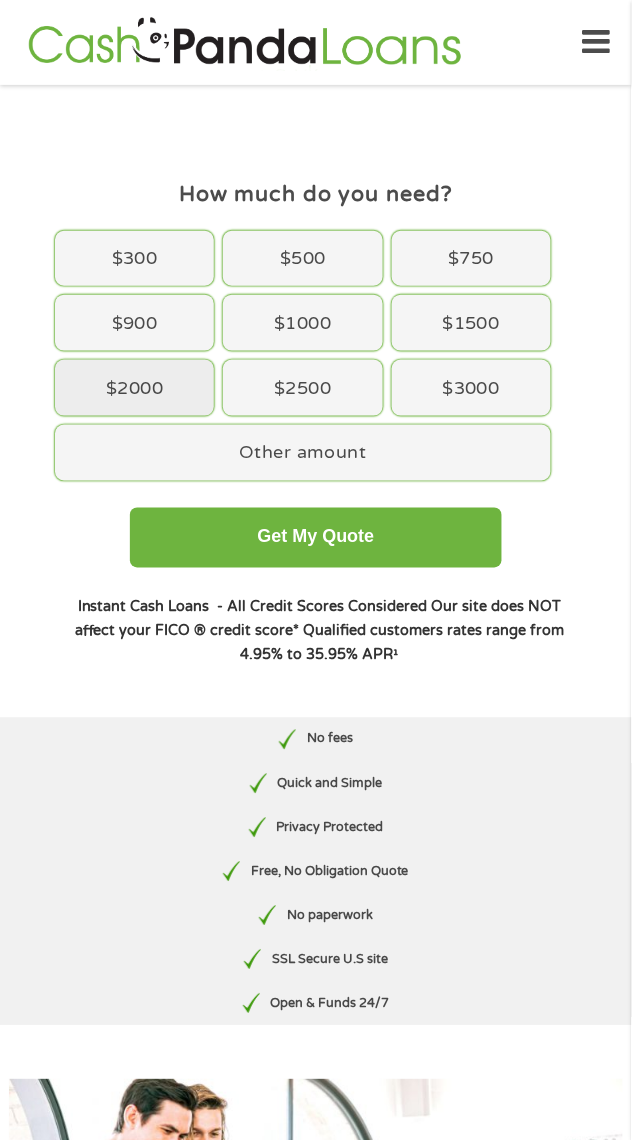 click on "$2000" at bounding box center (134, 388) 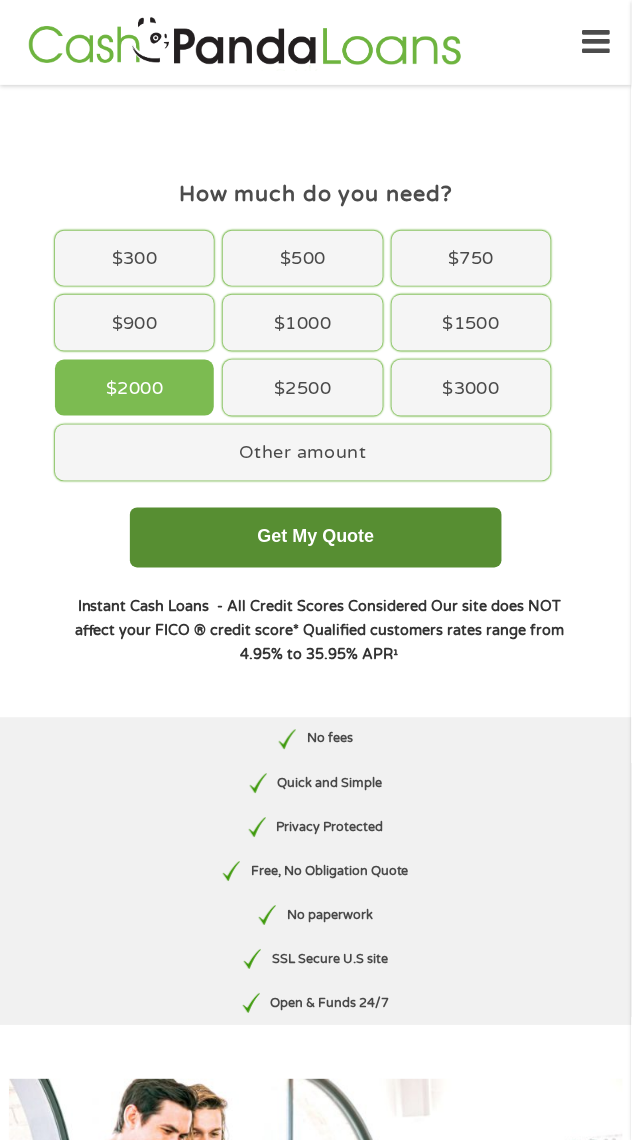 click on "Get My Quote" at bounding box center (316, 538) 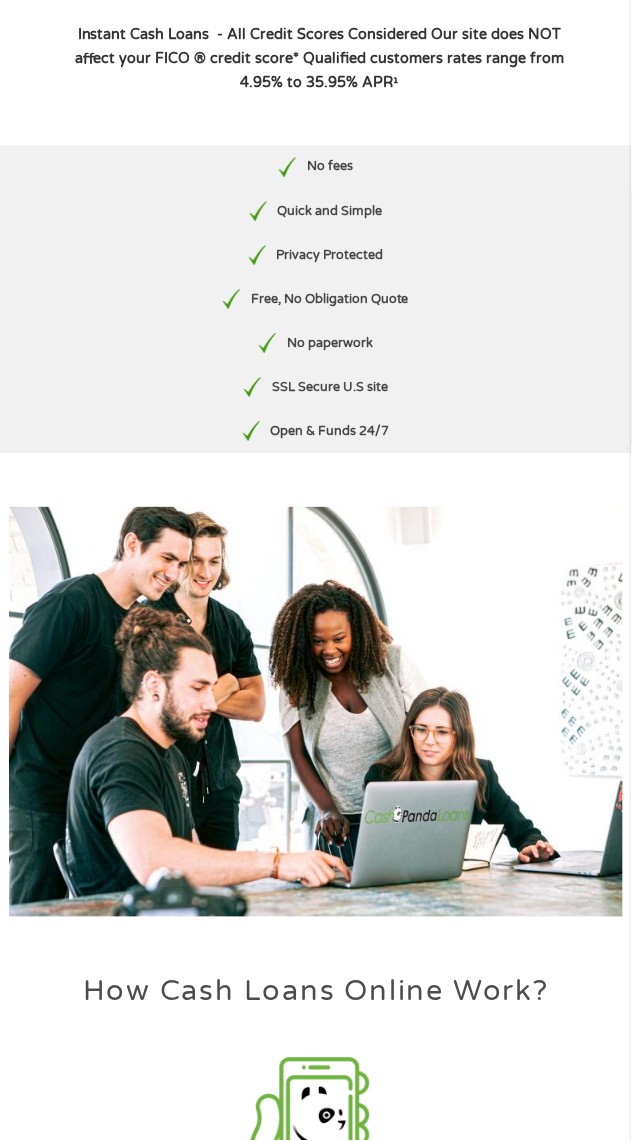 scroll, scrollTop: 575, scrollLeft: 0, axis: vertical 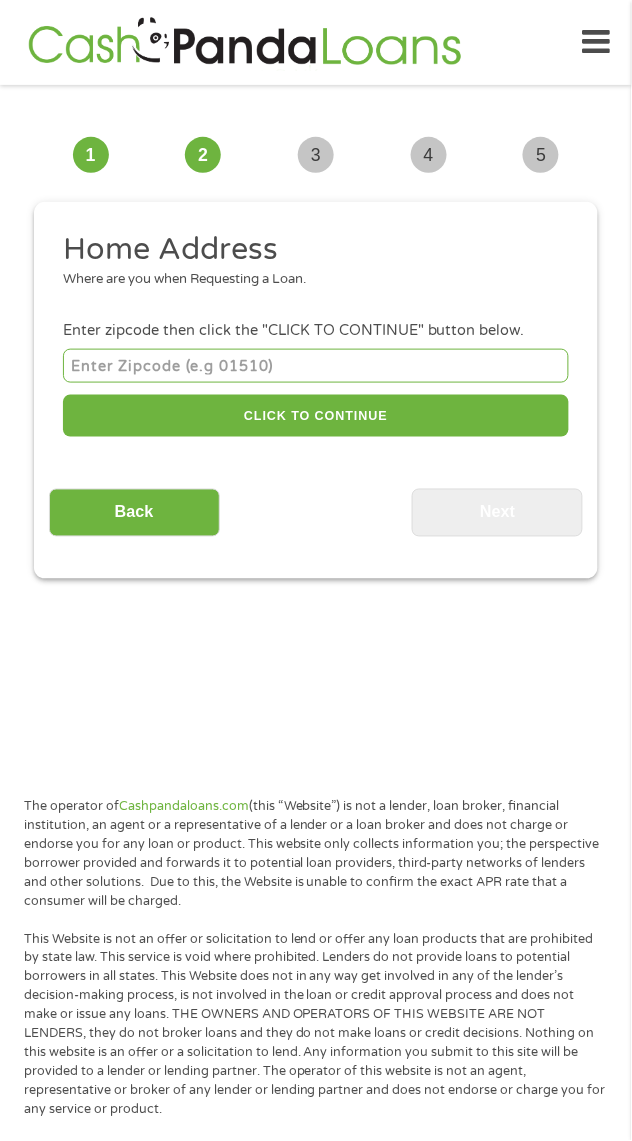 click at bounding box center (316, 365) 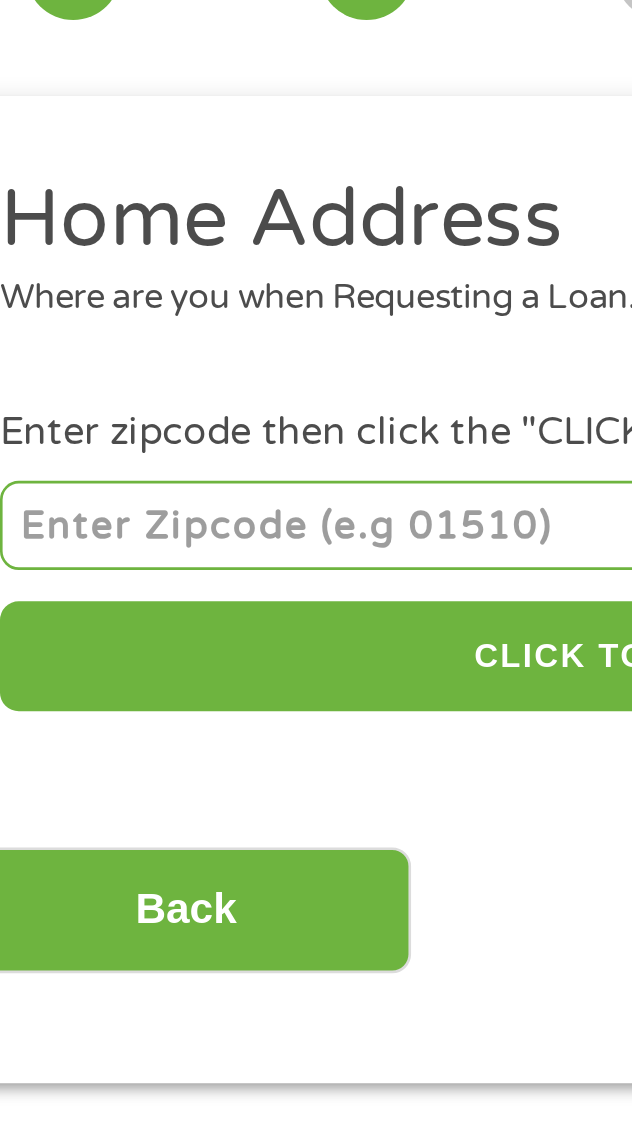 type on "77354" 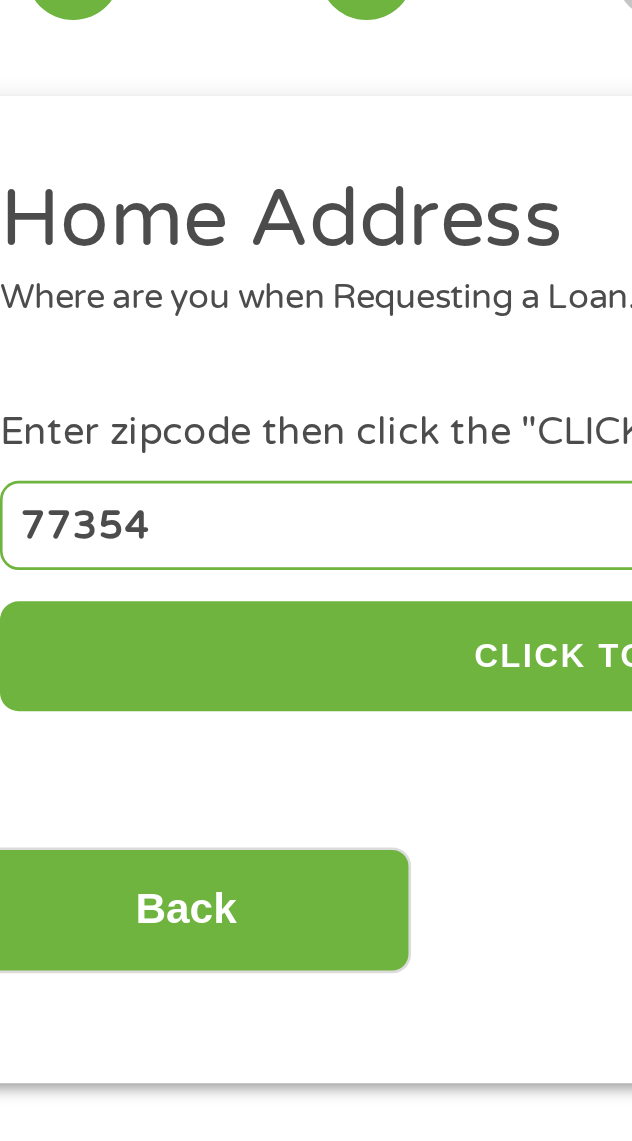select on "Texas" 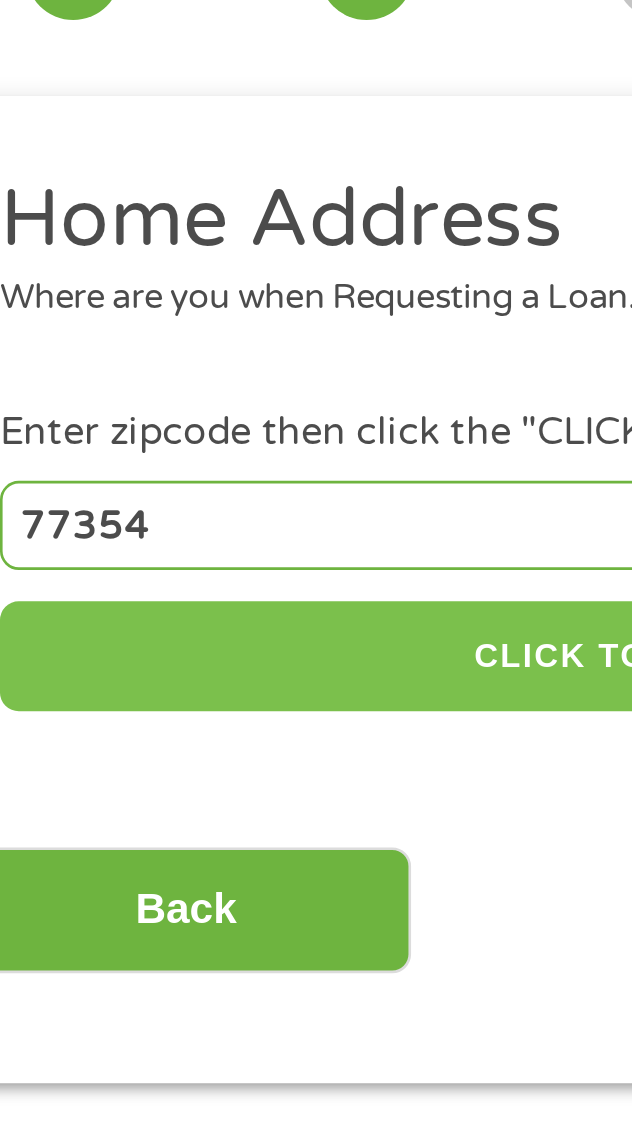 click on "CLICK TO CONTINUE" at bounding box center [316, 416] 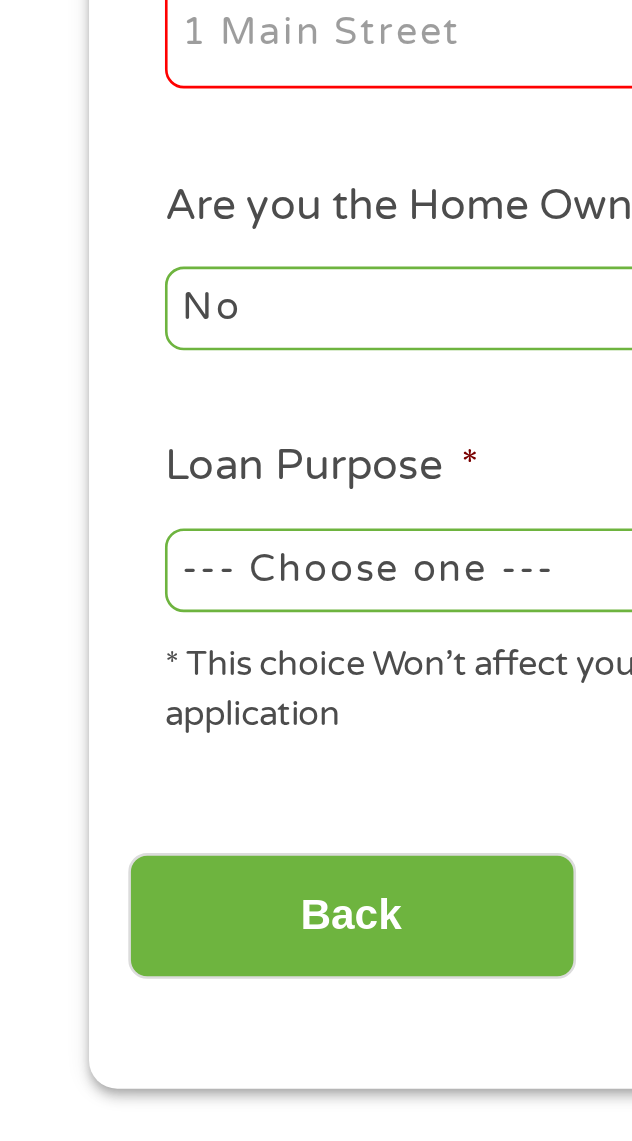 scroll, scrollTop: 38, scrollLeft: 0, axis: vertical 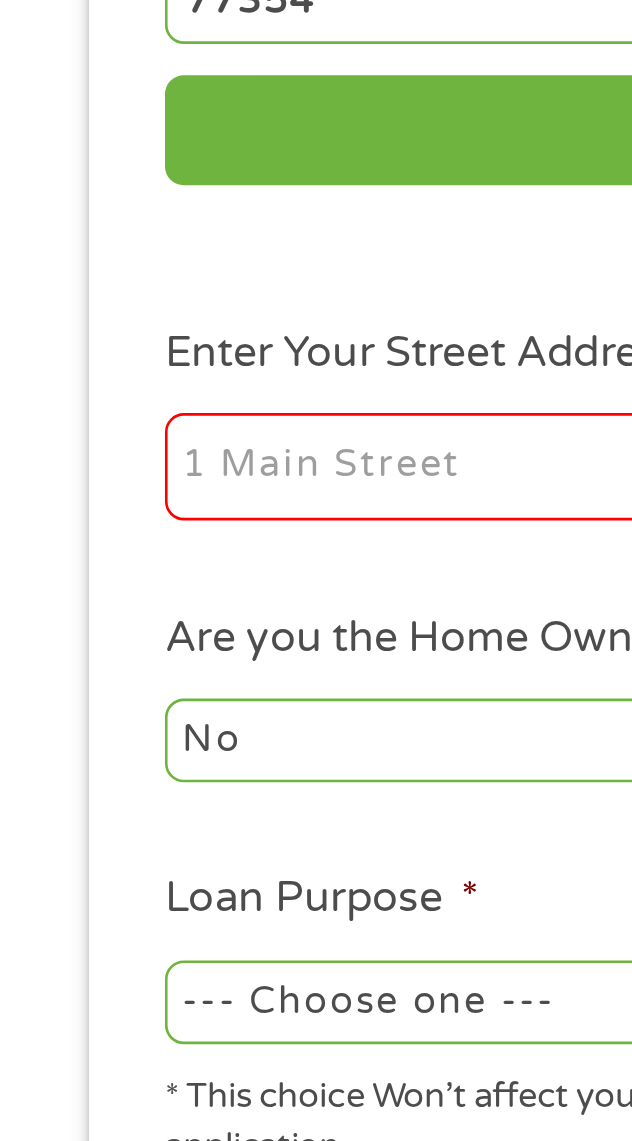 click on "Enter Your Street Address *" at bounding box center [182, 507] 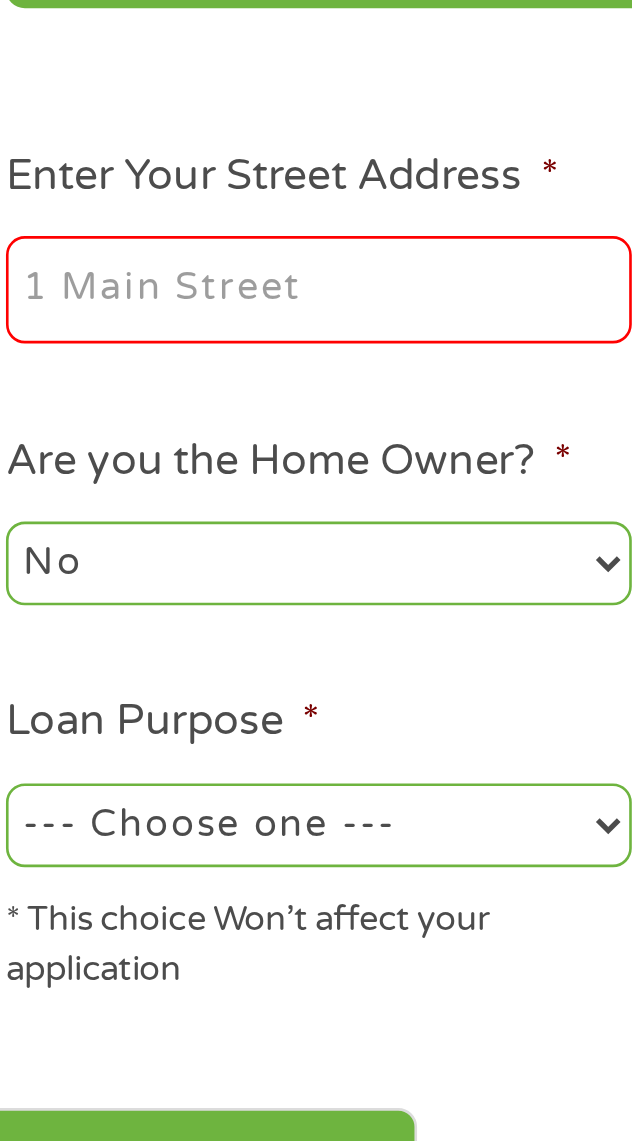 type on "37003 1/2 Hickory Ridge Rd" 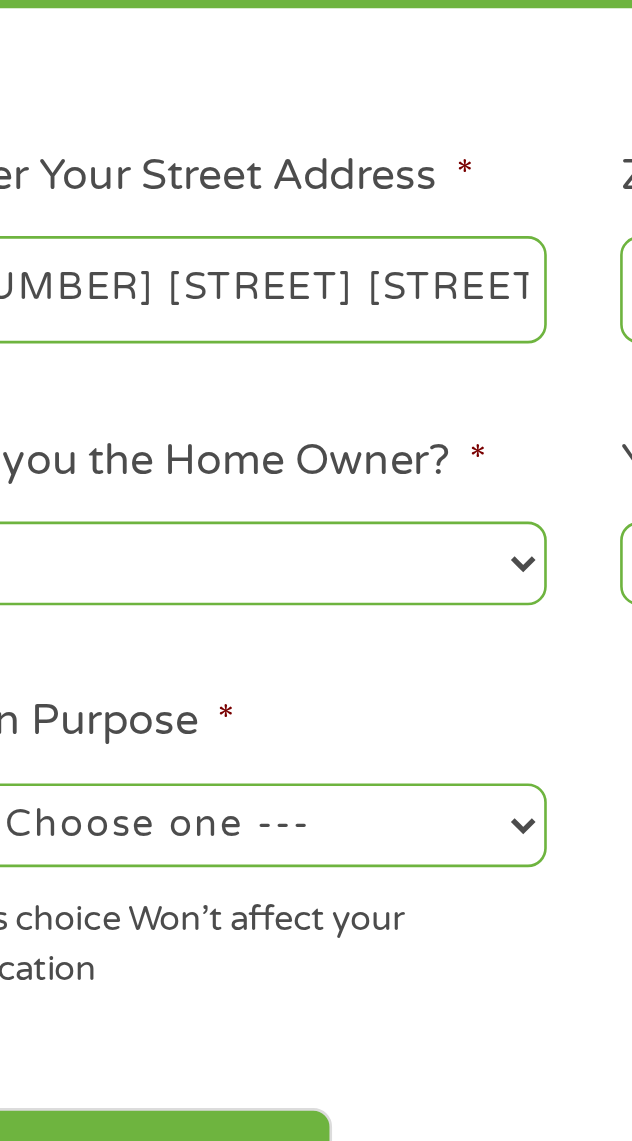 click on "--- Choose one --- Pay Bills Debt Consolidation Home Improvement Major Purchase Car Loan Short Term Cash Medical Expenses Other" at bounding box center [182, 711] 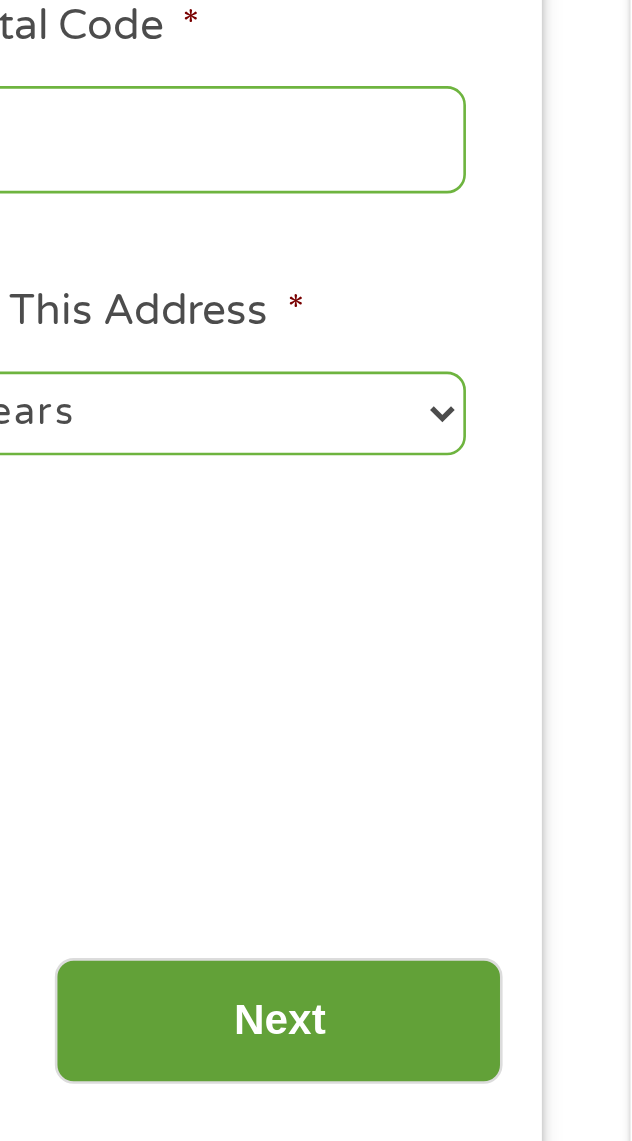 click on "Next" at bounding box center [497, 843] 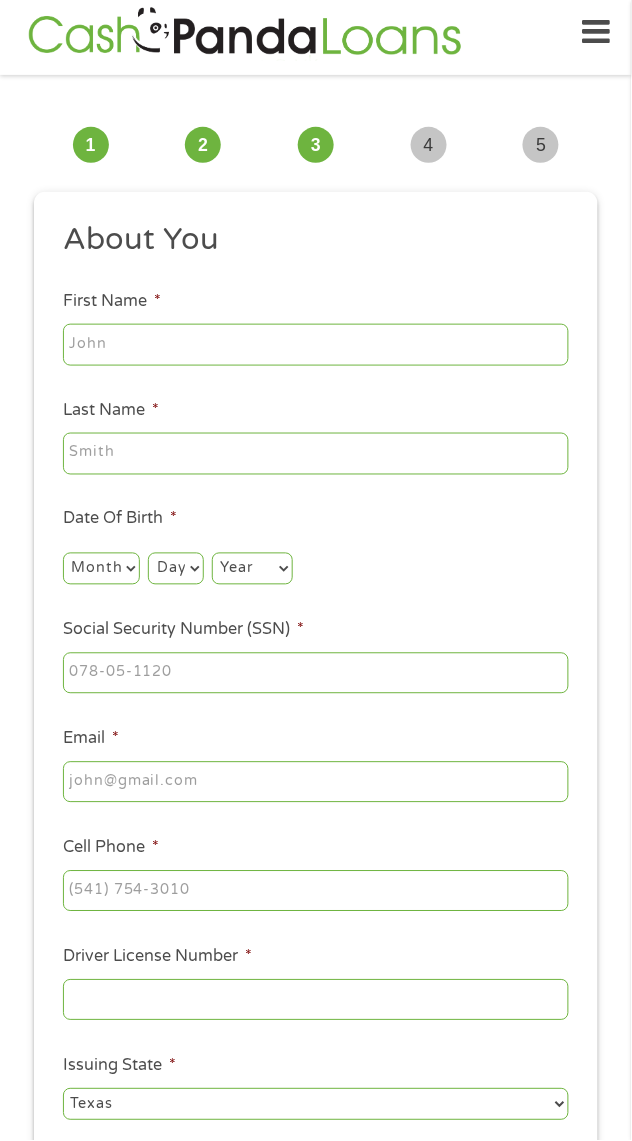 scroll, scrollTop: 36, scrollLeft: 0, axis: vertical 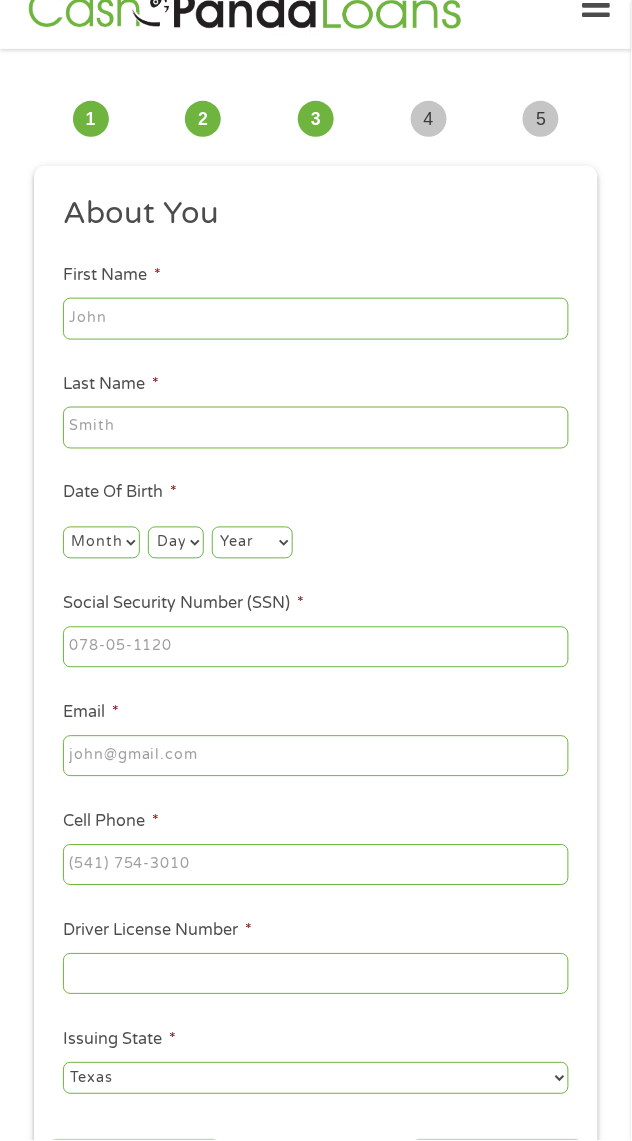 click on "First Name *" at bounding box center (316, 319) 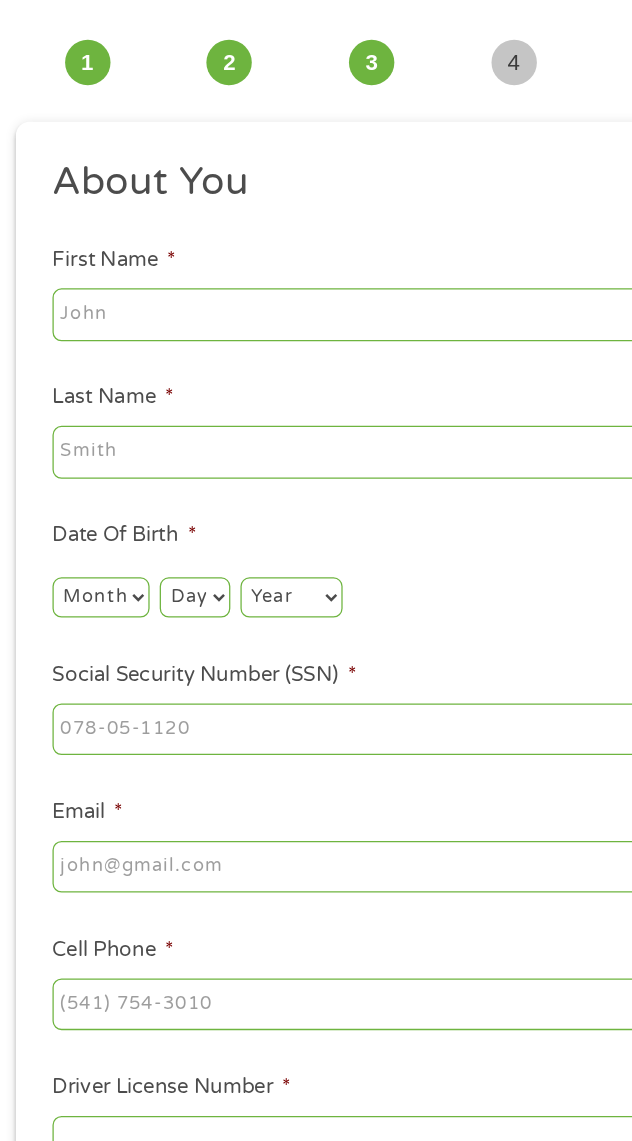 scroll, scrollTop: 36, scrollLeft: 0, axis: vertical 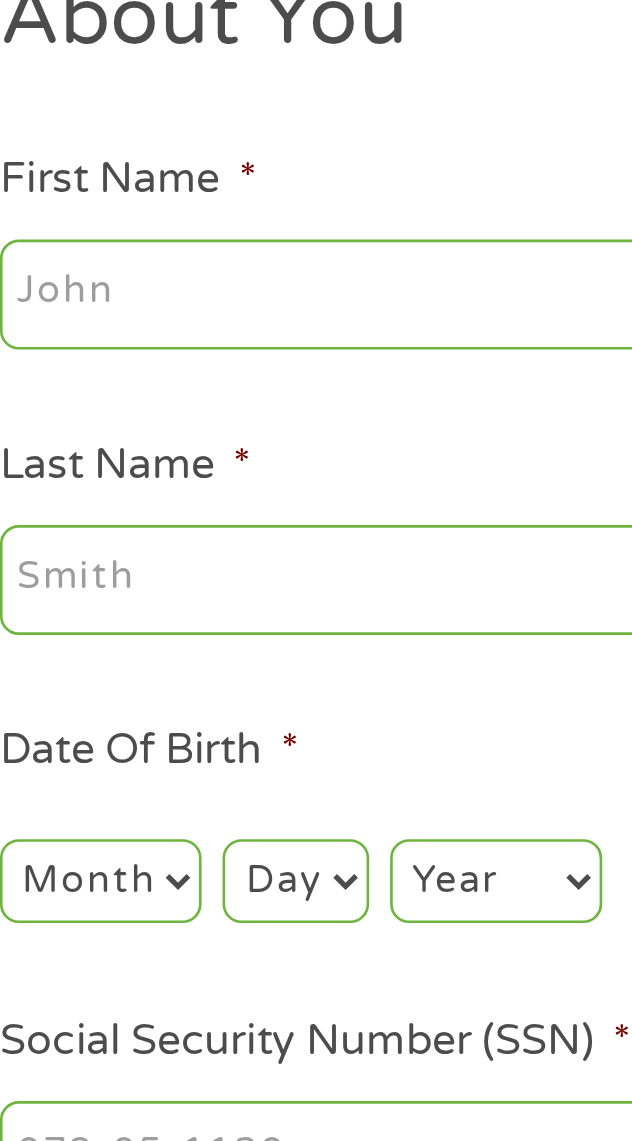 type on "David" 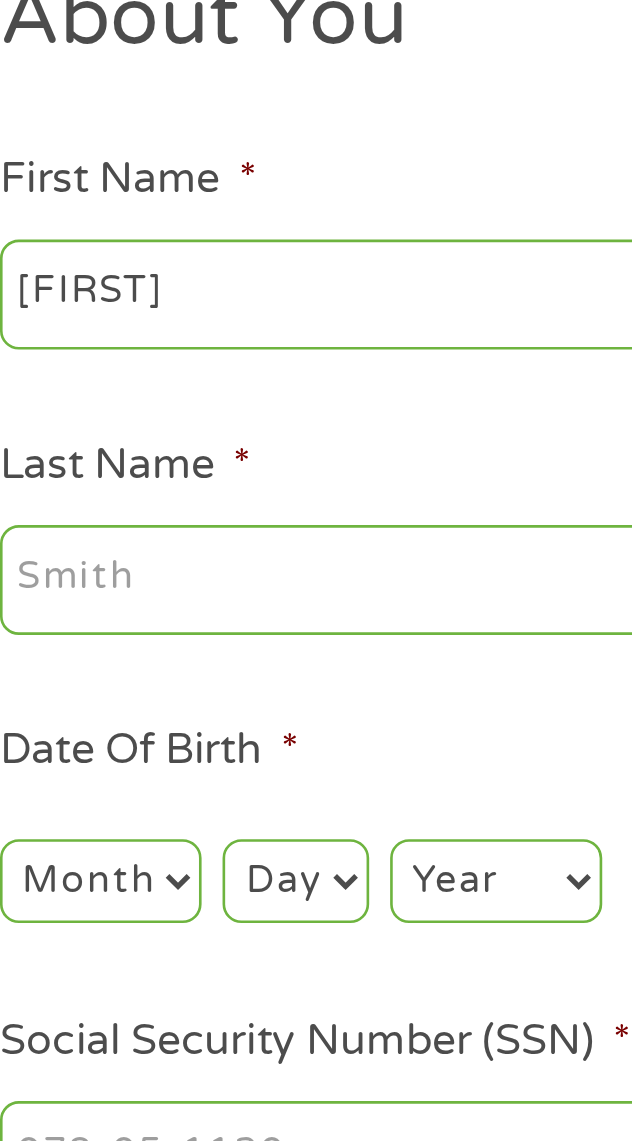type on "Coll" 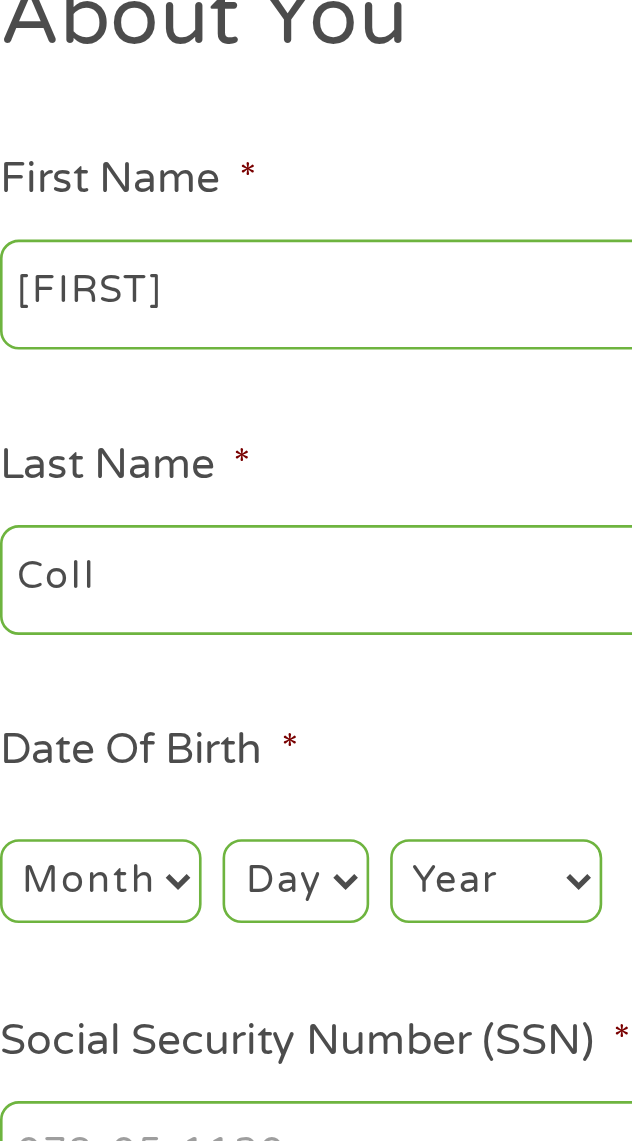 type on "djcoll1970@gmail.com" 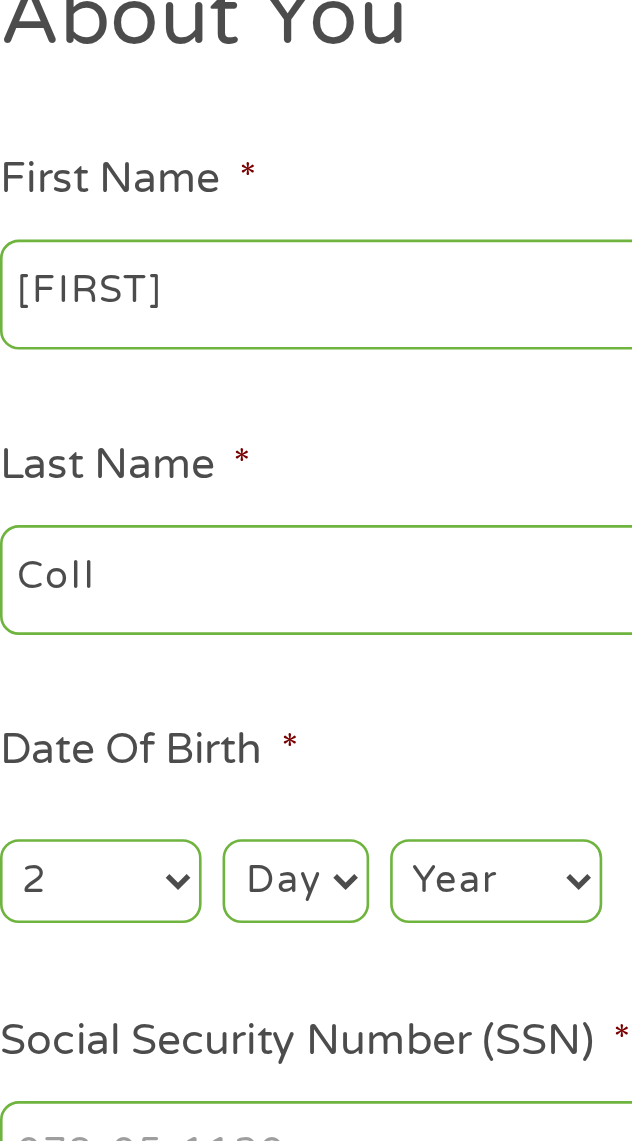 click on "Day 1 2 3 4 5 6 7 8 9 10 11 12 13 14 15 16 17 18 19 20 21 22 23 24 25 26 27 28 29 30 31" at bounding box center [175, 543] 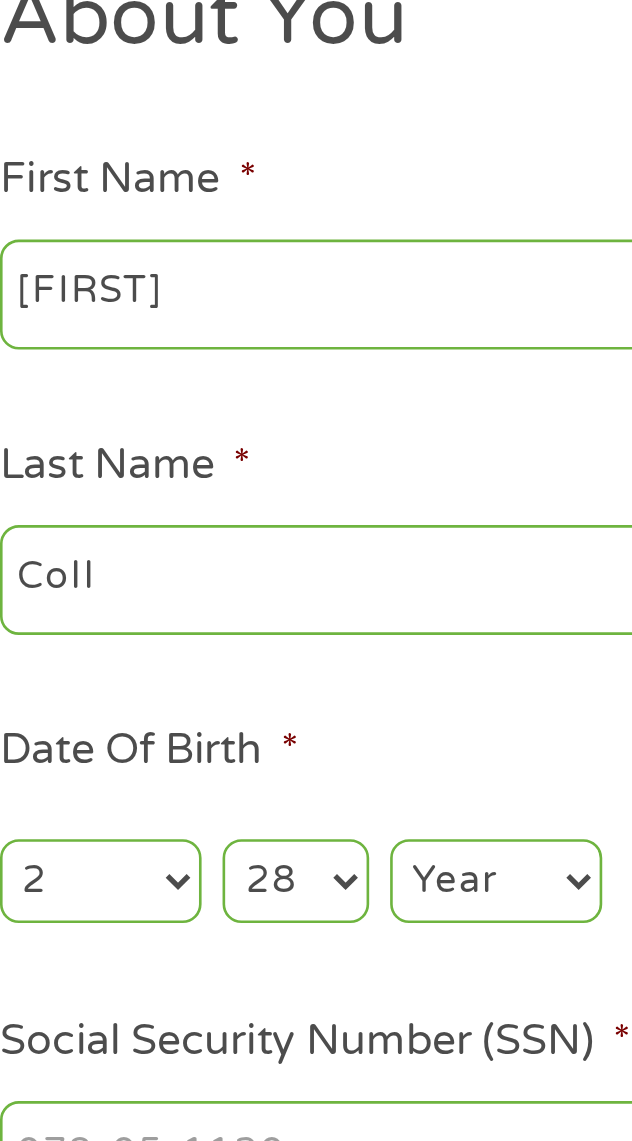 click on "Year 2007 2006 2005 2004 2003 2002 2001 2000 1999 1998 1997 1996 1995 1994 1993 1992 1991 1990 1989 1988 1987 1986 1985 1984 1983 1982 1981 1980 1979 1978 1977 1976 1975 1974 1973 1972 1971 1970 1969 1968 1967 1966 1965 1964 1963 1962 1961 1960 1959 1958 1957 1956 1955 1954 1953 1952 1951 1950 1949 1948 1947 1946 1945 1944 1943 1942 1941 1940 1939 1938 1937 1936 1935 1934 1933 1932 1931 1930 1929 1928 1927 1926 1925 1924 1923 1922 1921 1920" at bounding box center (252, 543) 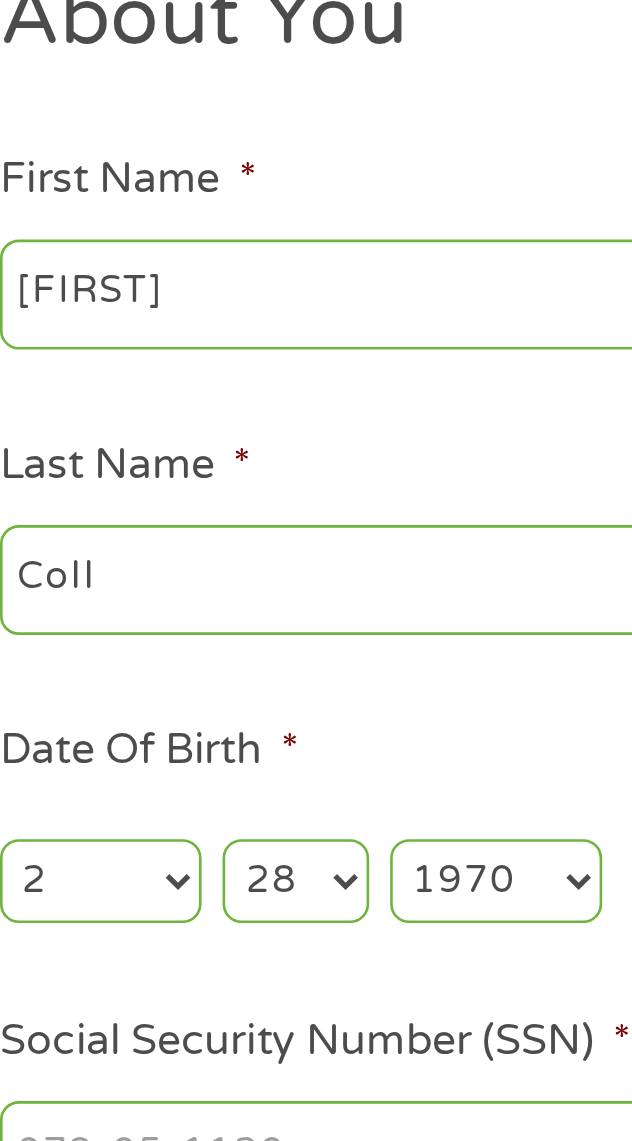 click on "Social Security Number (SSN) *" at bounding box center (183, 604) 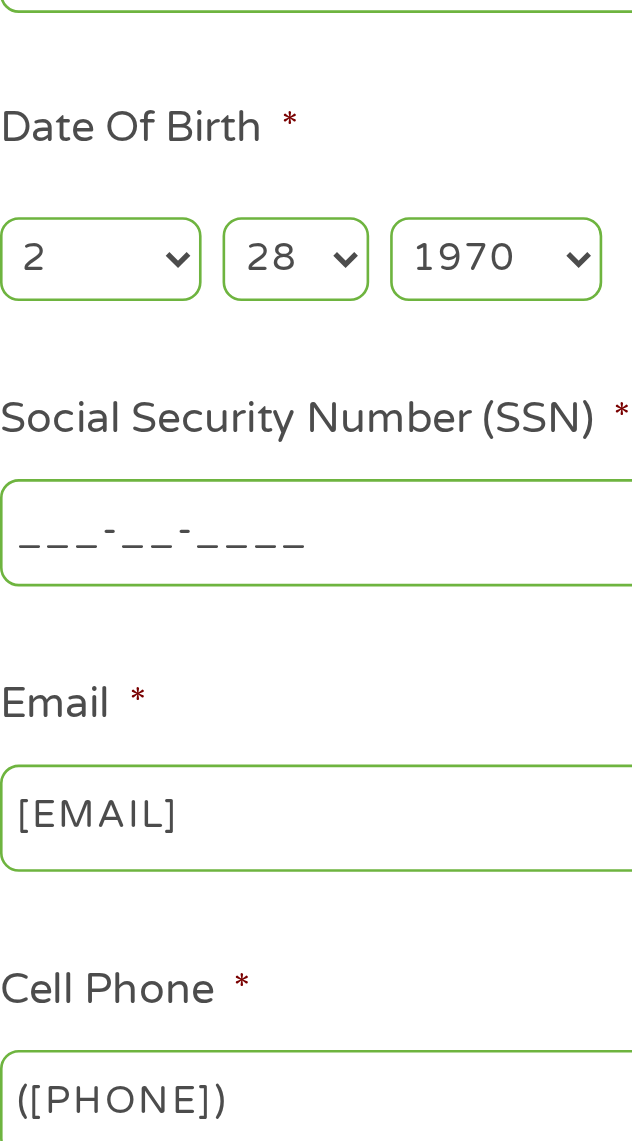 scroll, scrollTop: 36, scrollLeft: 0, axis: vertical 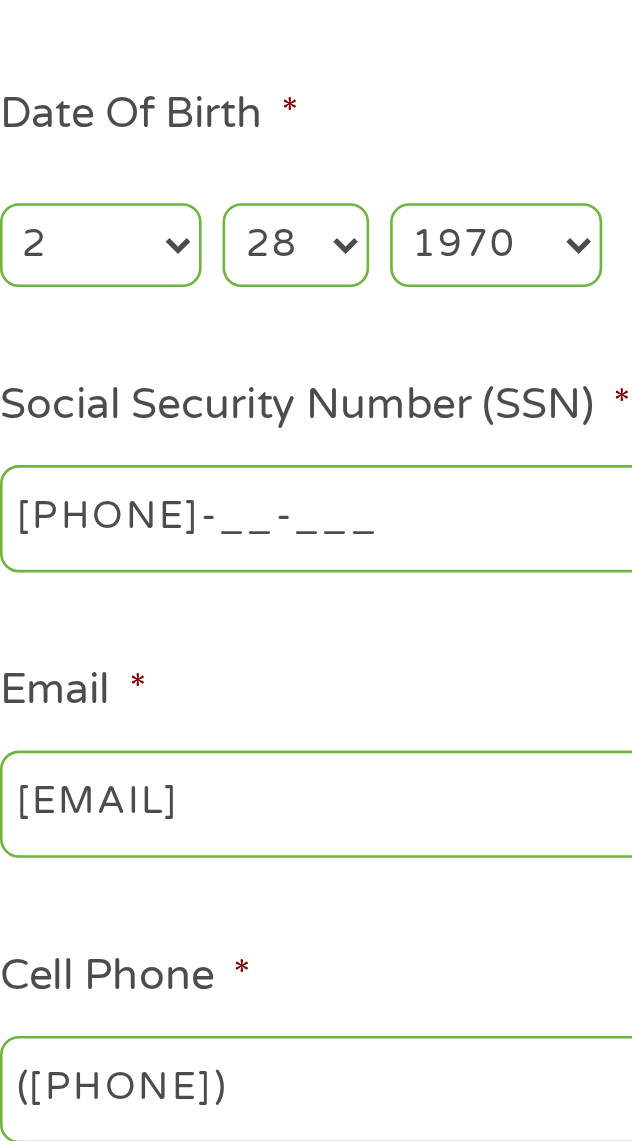 type on "459-89-9067" 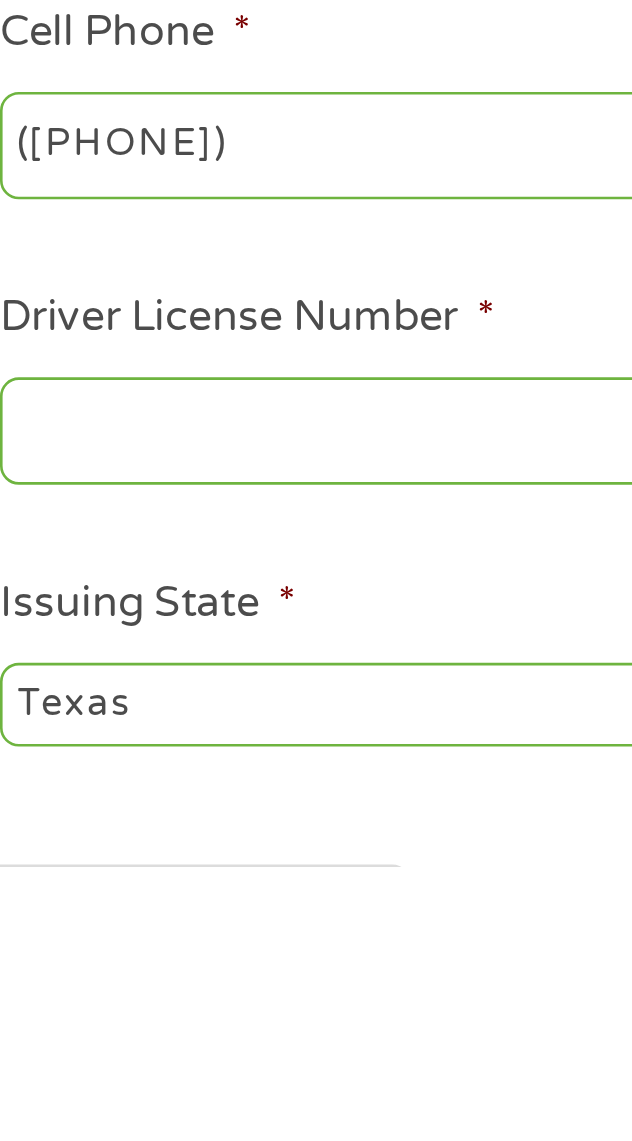 scroll, scrollTop: 36, scrollLeft: 0, axis: vertical 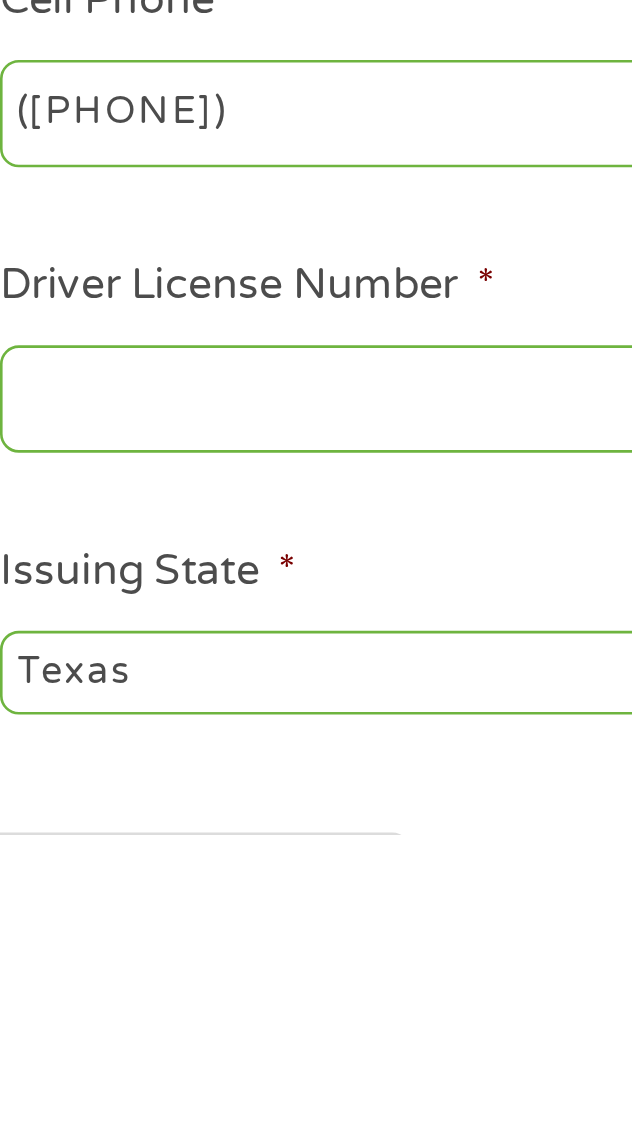 click on "Driver License Number *" at bounding box center (316, 975) 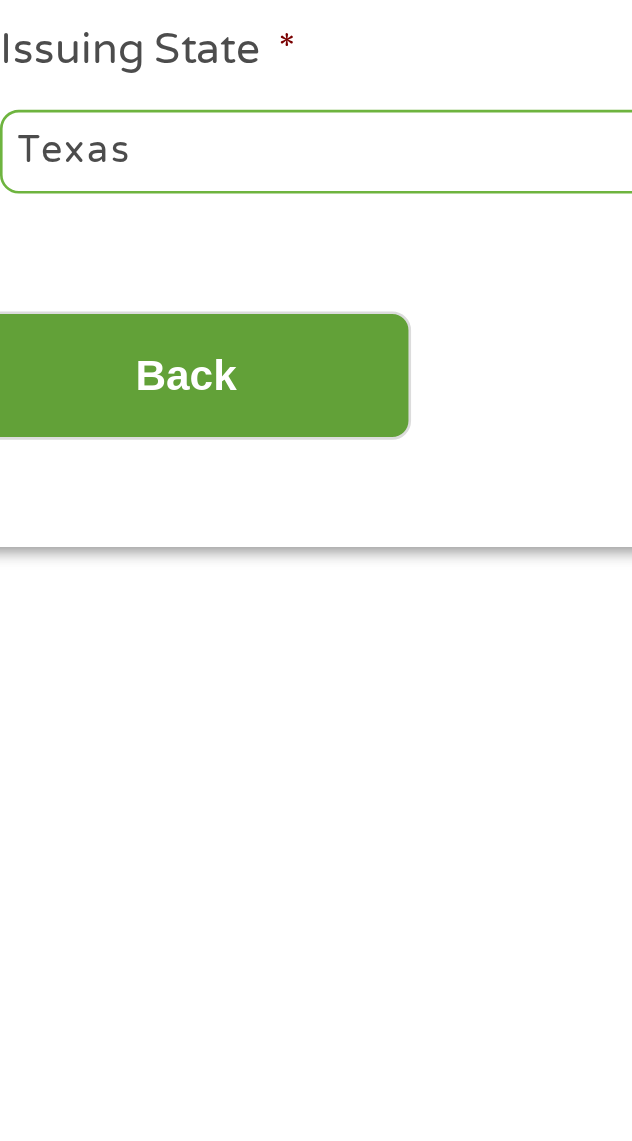 type on "01665584" 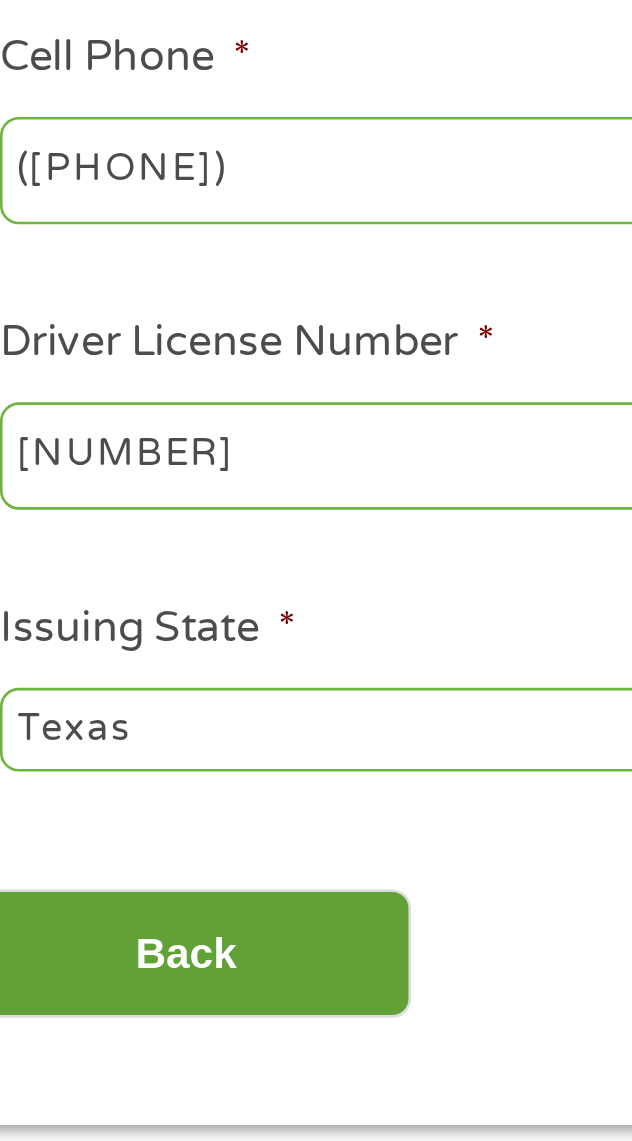 scroll, scrollTop: 7, scrollLeft: 8, axis: both 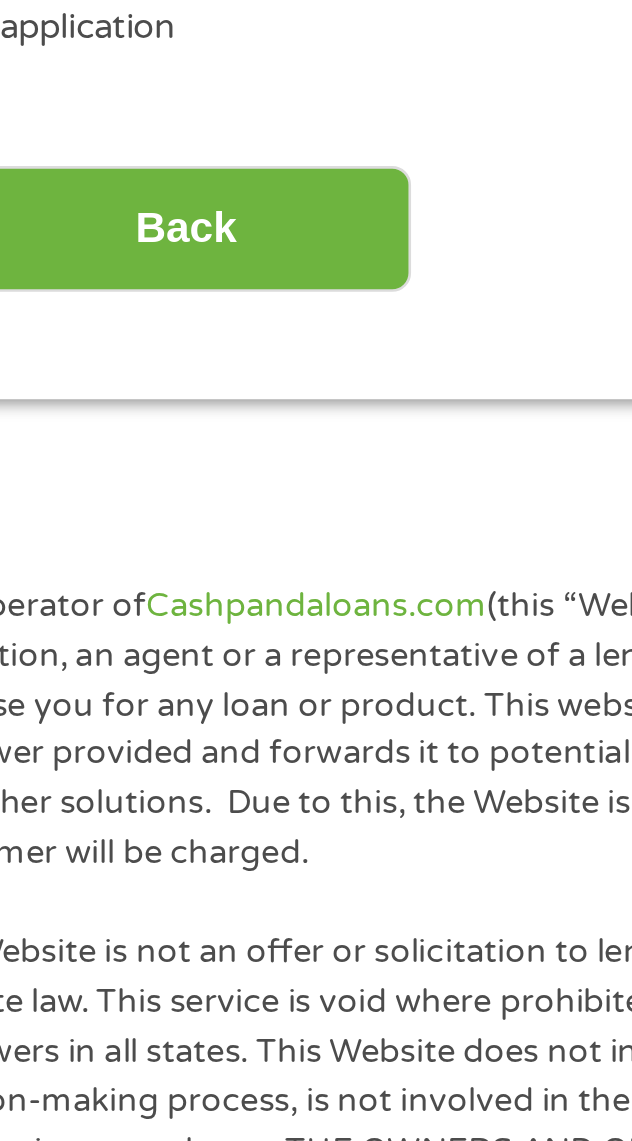 click on "The operator of  Cashpandaloans.com  (this “Website”) is not a lender, loan broker, financial institution, an agent or a representative of a lender or a loan broker and does not charge or endorse you for any loan or product. This website only collects information you; the perspective borrower provided and forwards it to potential loan providers, third-party networks of lenders and other solutions.  Due to this, the Website is unable to confirm the exact APR rate that a consumer will be charged." at bounding box center [316, 984] 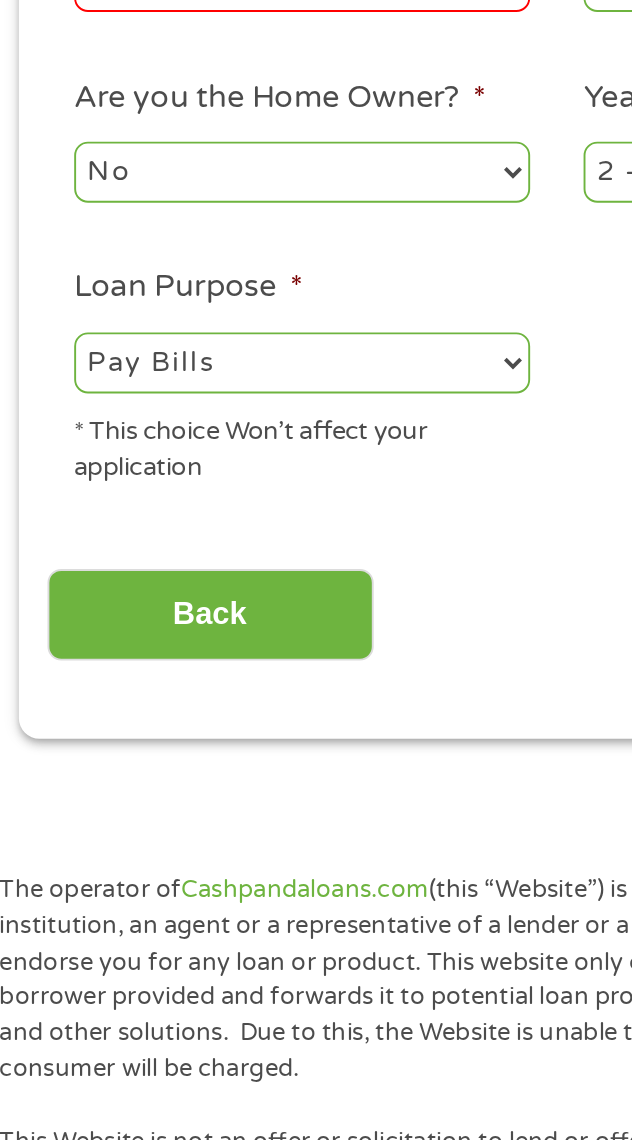 scroll, scrollTop: 10, scrollLeft: 0, axis: vertical 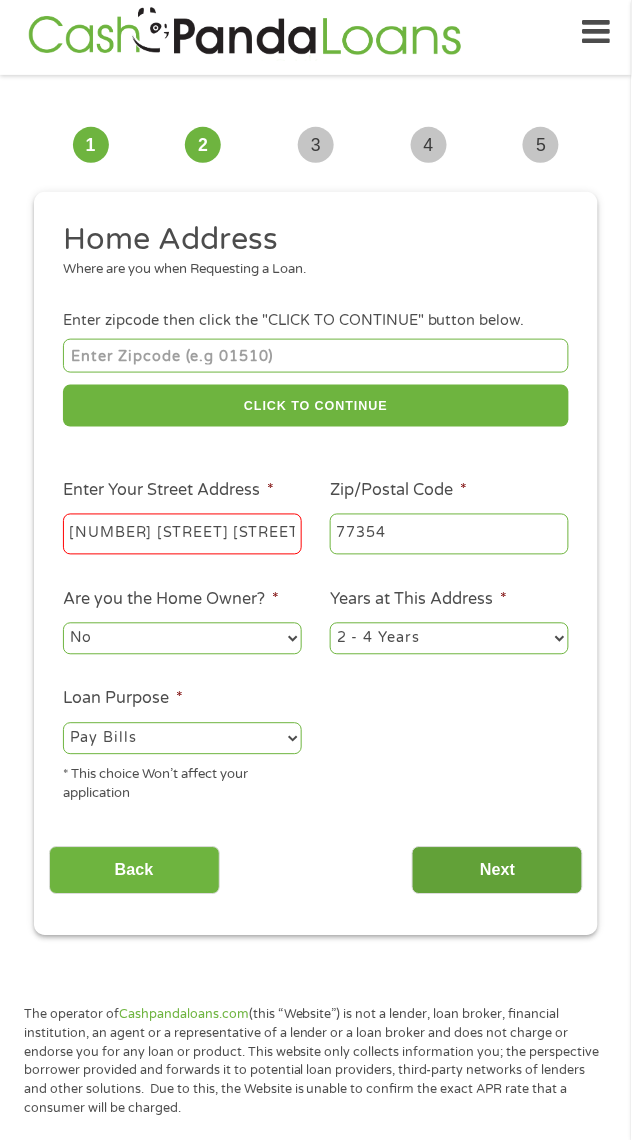 click on "Next" at bounding box center (497, 871) 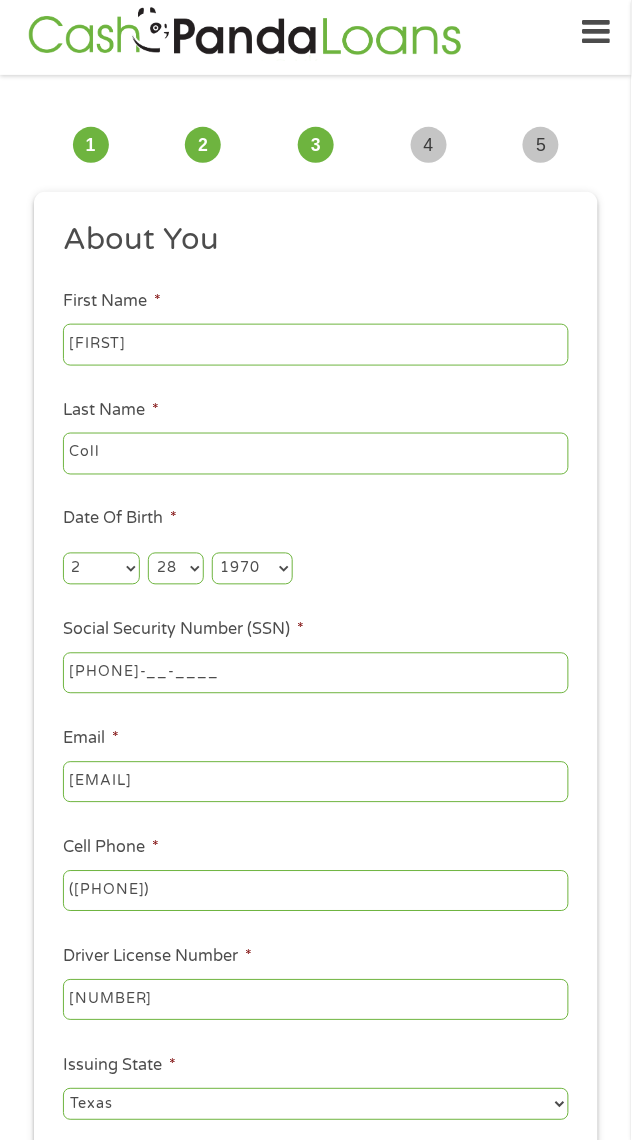 scroll, scrollTop: 7, scrollLeft: 8, axis: both 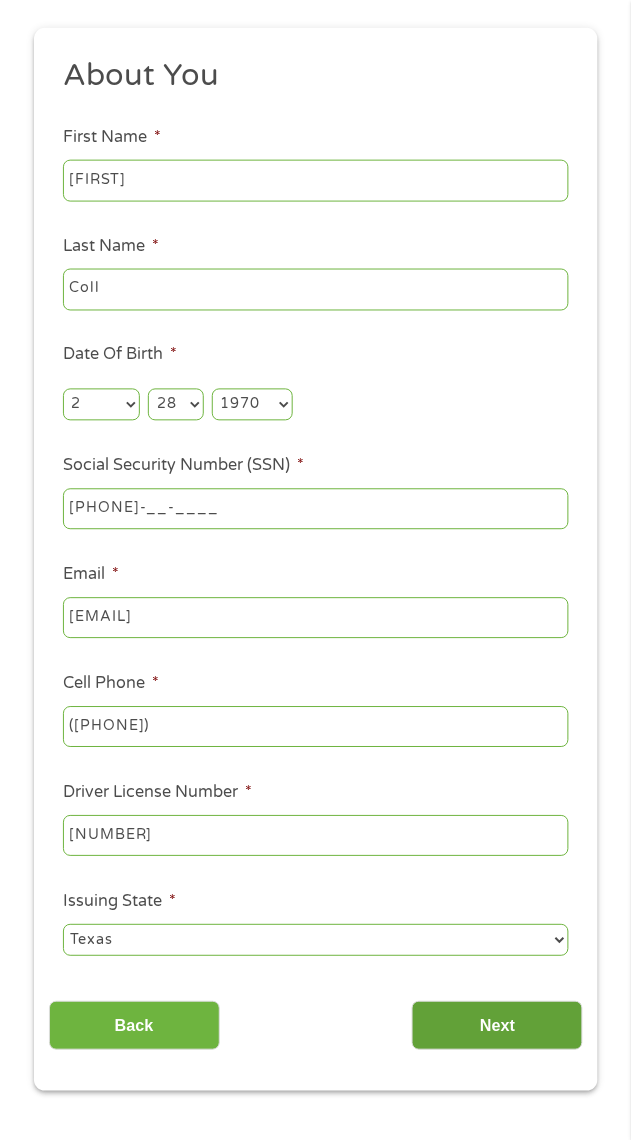 click on "Next" at bounding box center (497, 1026) 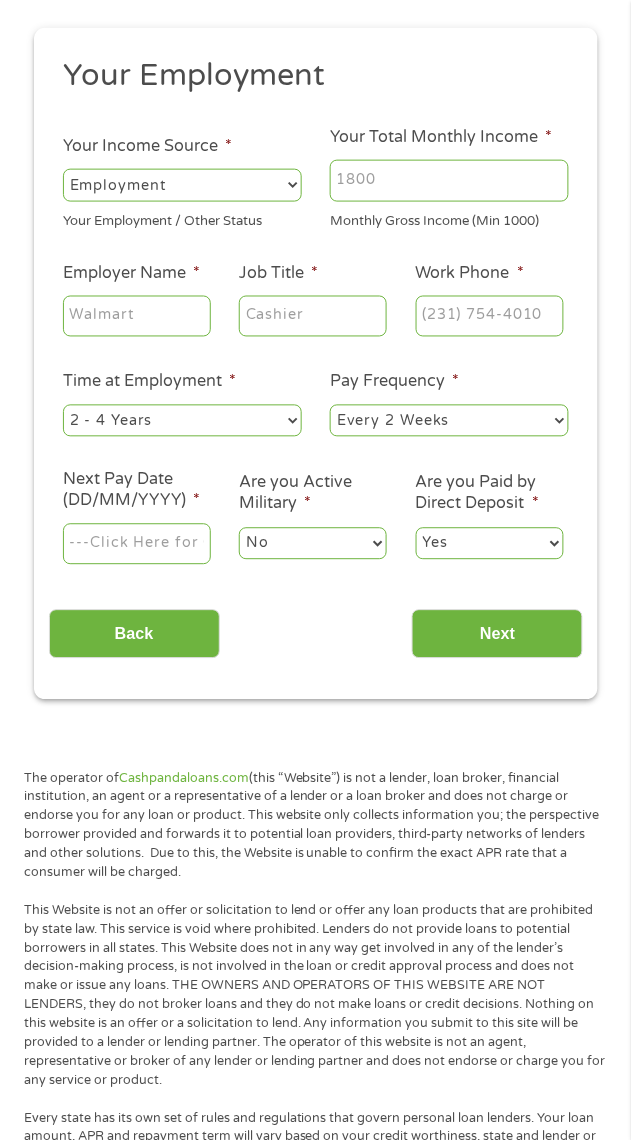 scroll, scrollTop: 7, scrollLeft: 8, axis: both 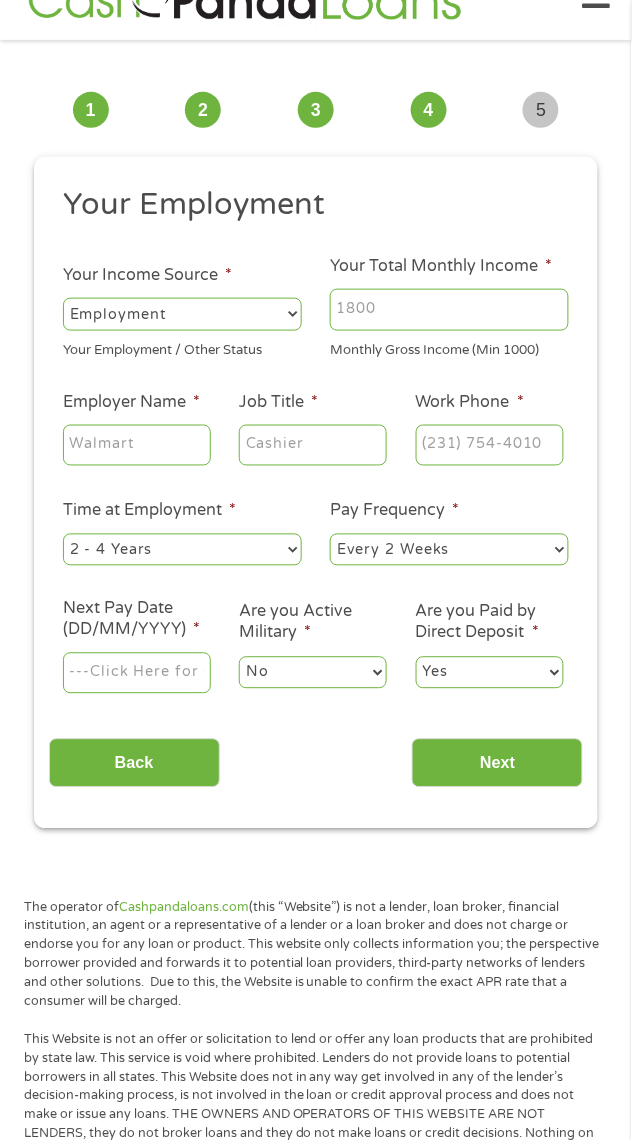 click on "The operator of  Cashpandaloans.com  (this “Website”) is not a lender, loan broker, financial institution, an agent or a representative of a lender or a loan broker and does not charge or endorse you for any loan or product. This website only collects information you; the perspective borrower provided and forwards it to potential loan providers, third-party networks of lenders and other solutions.  Due to this, the Website is unable to confirm the exact APR rate that a consumer will be charged." at bounding box center [316, 955] 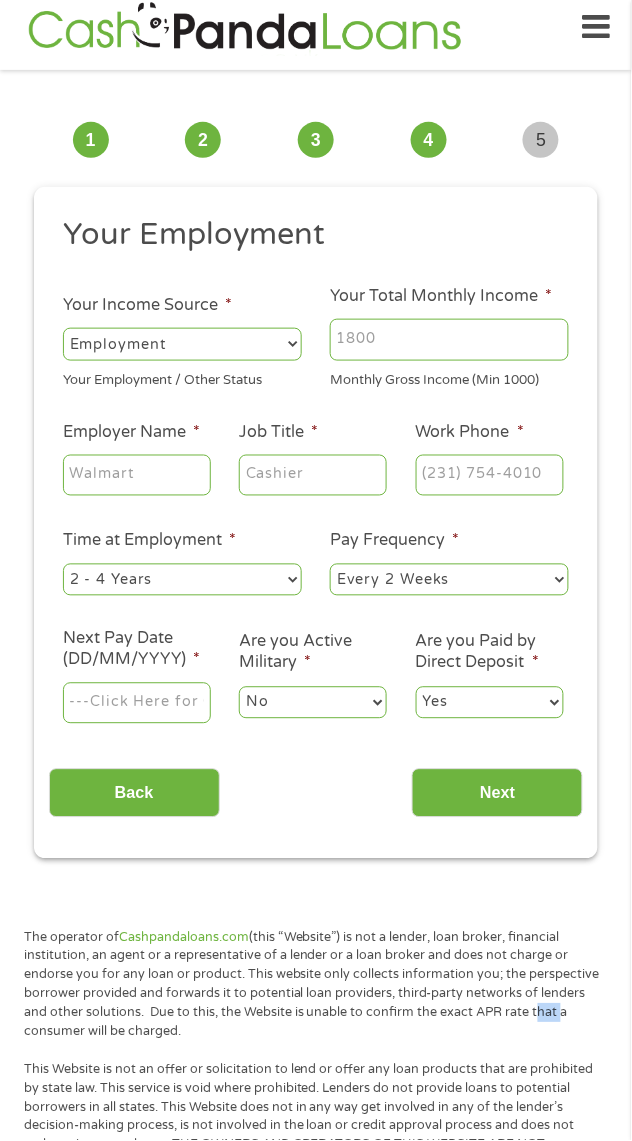scroll, scrollTop: 15, scrollLeft: 0, axis: vertical 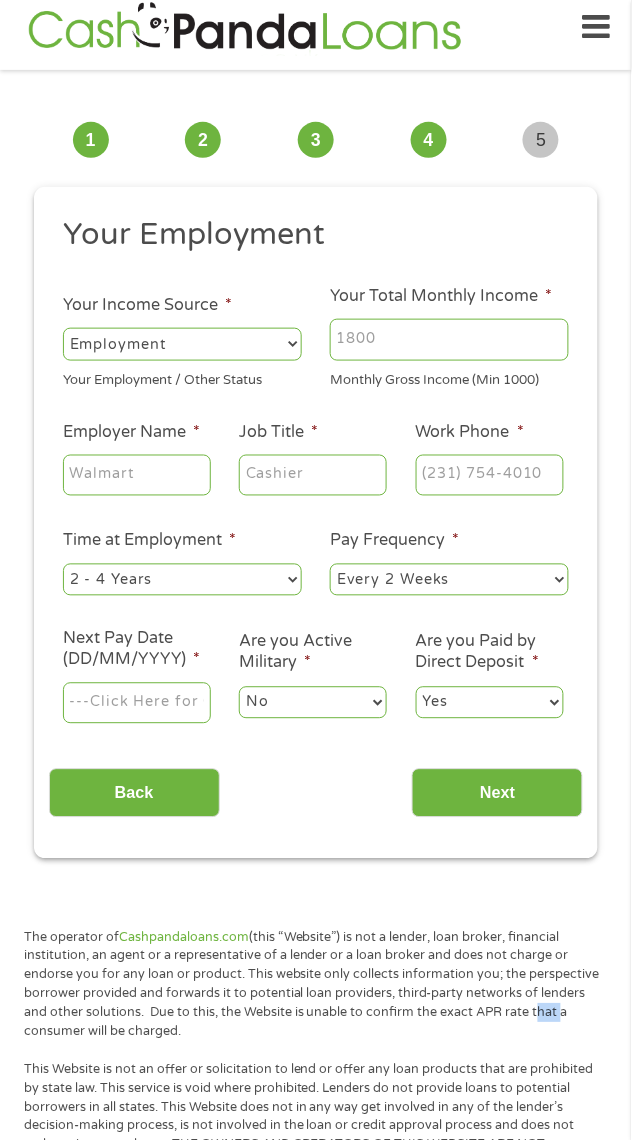 click on "--- Choose one --- Employment Self Employed Benefits" at bounding box center (182, 344) 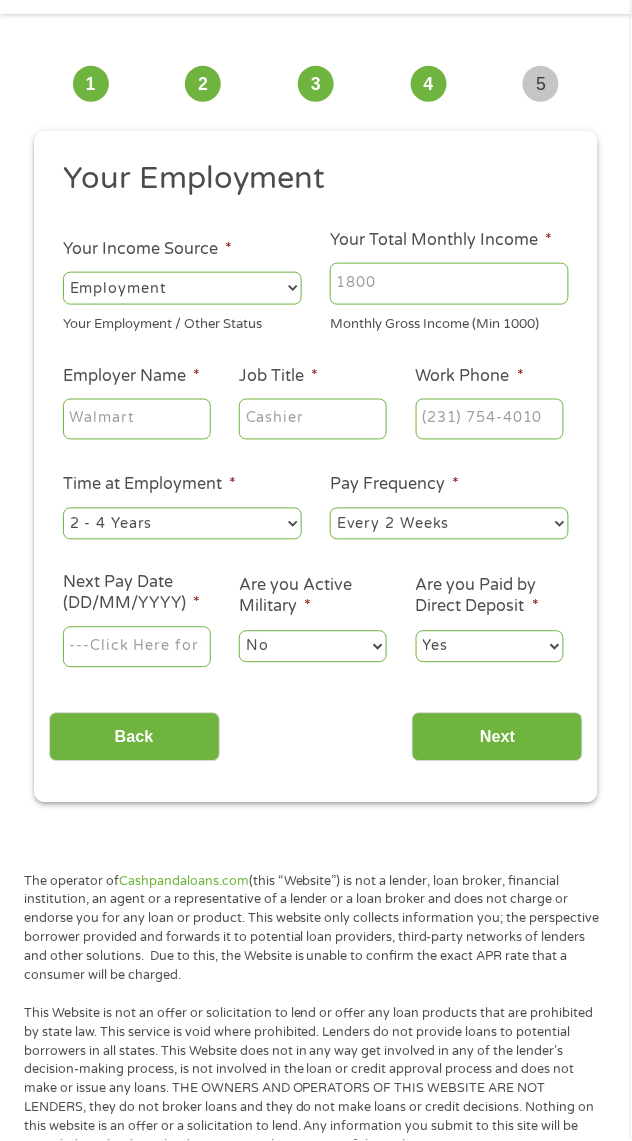 scroll, scrollTop: 96, scrollLeft: 0, axis: vertical 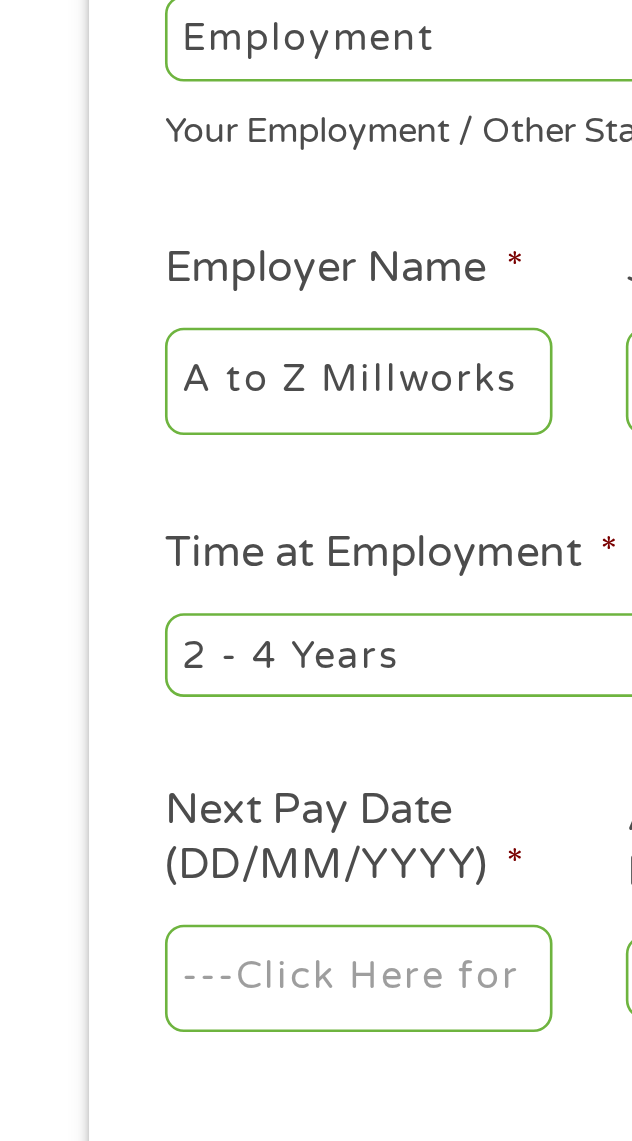 type on "A to Z Millworks" 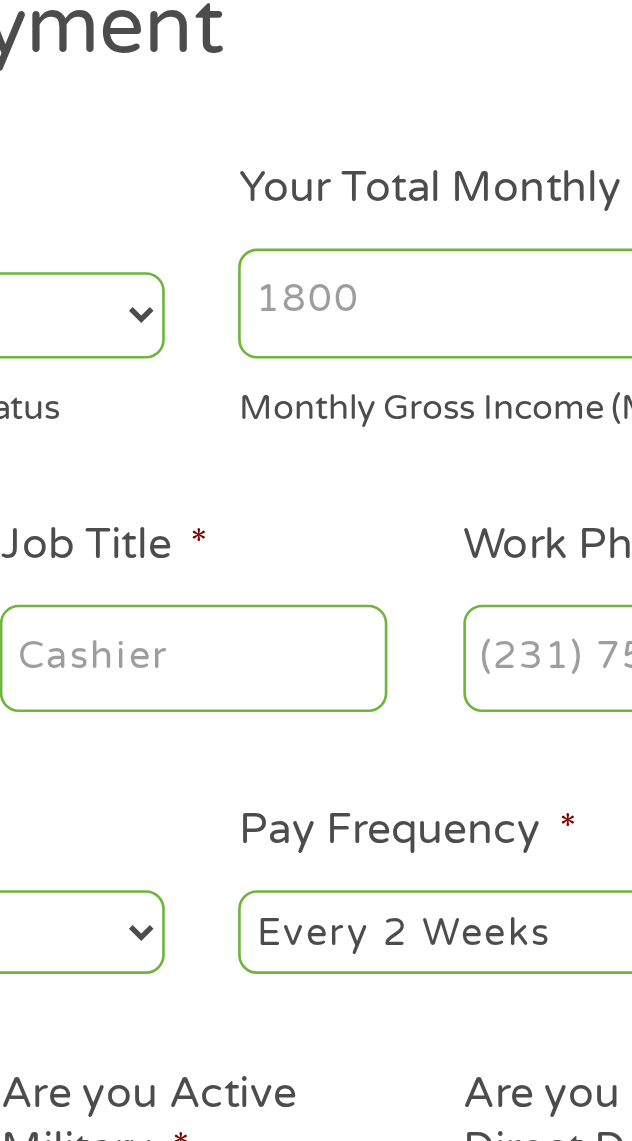 scroll, scrollTop: 96, scrollLeft: 0, axis: vertical 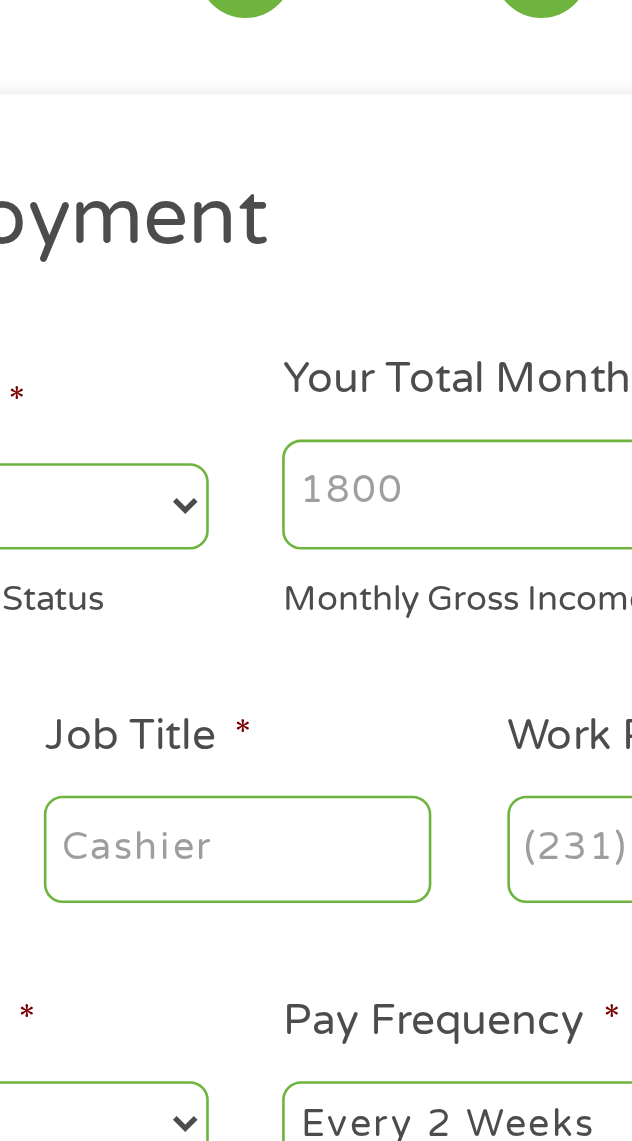 click on "Job Title *" at bounding box center (313, 395) 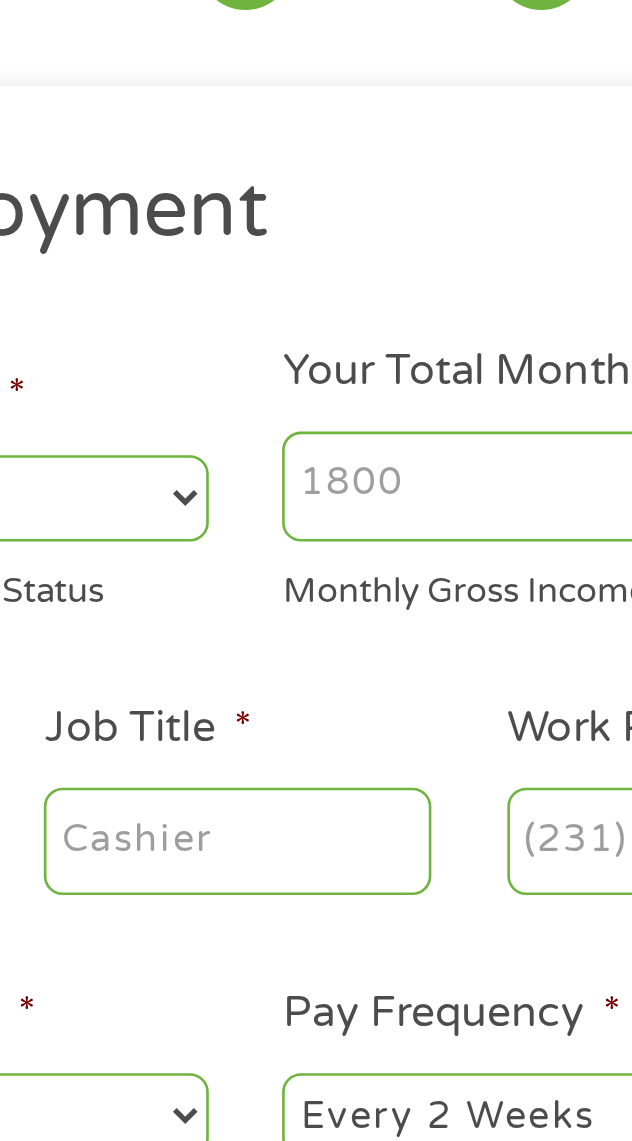 scroll, scrollTop: 96, scrollLeft: 0, axis: vertical 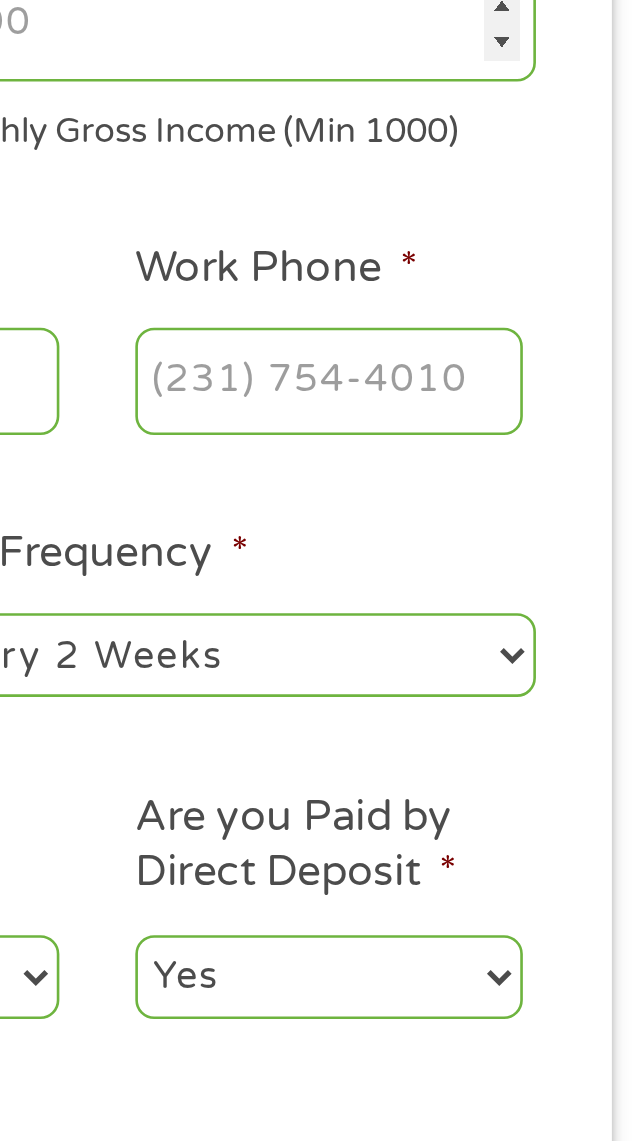 type on "Cabinet maker" 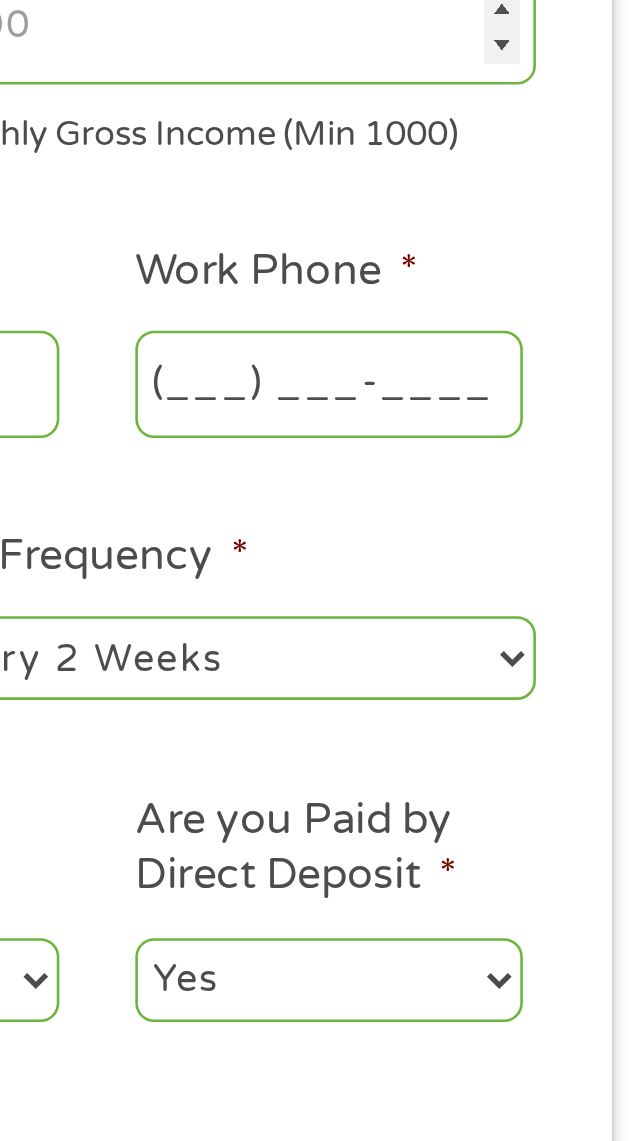 scroll, scrollTop: 96, scrollLeft: 0, axis: vertical 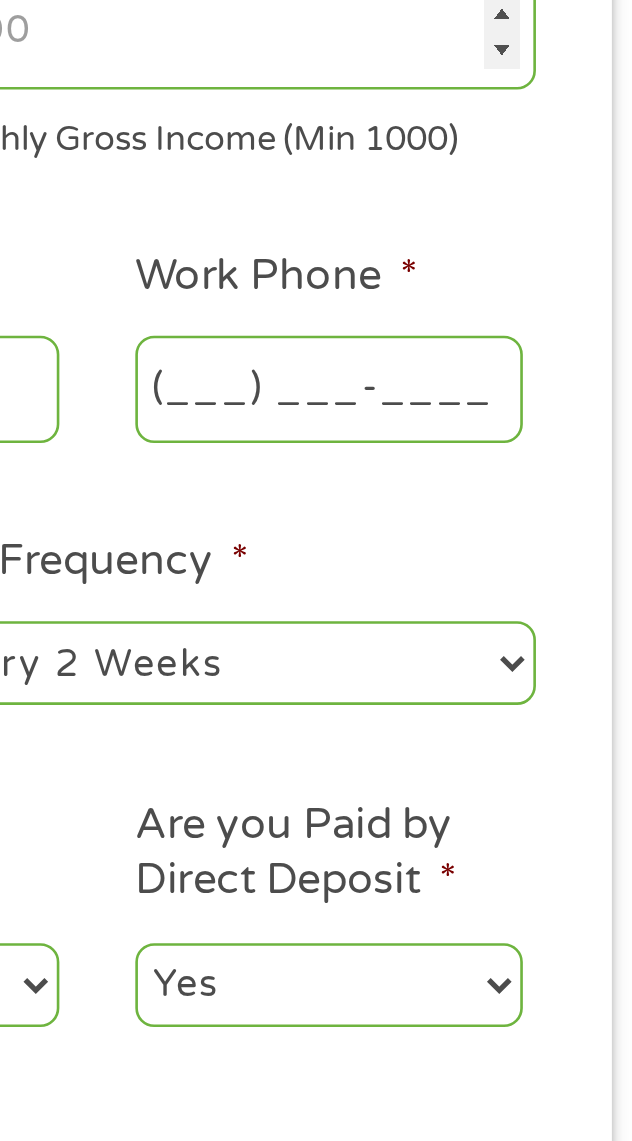 click on "(___) ___-____" at bounding box center (490, 395) 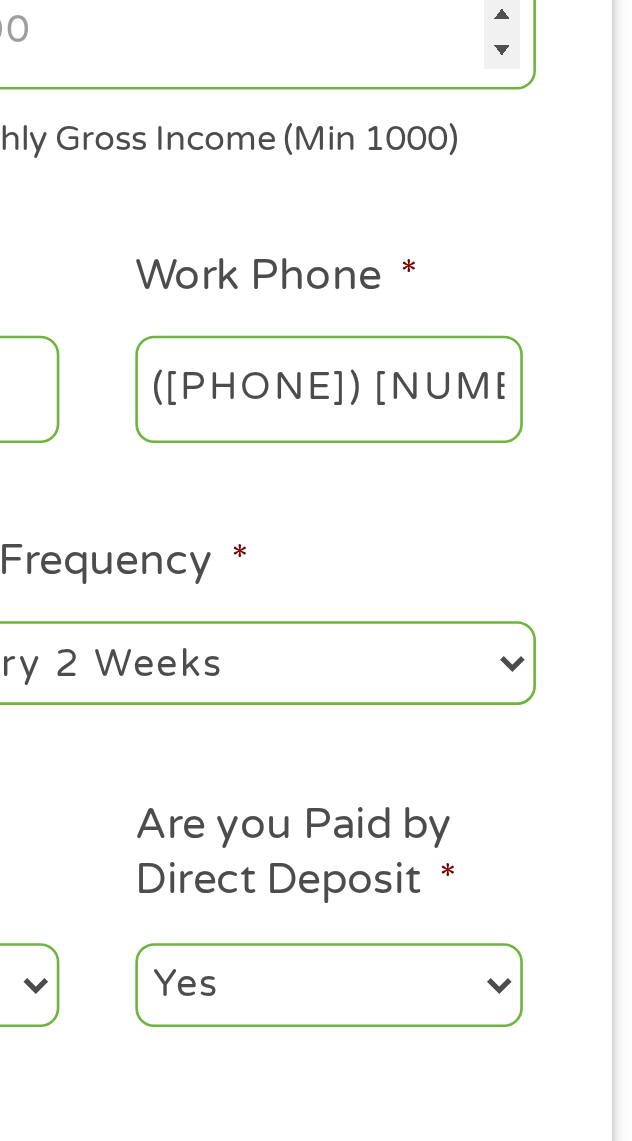 type on "(__7) 135-18__" 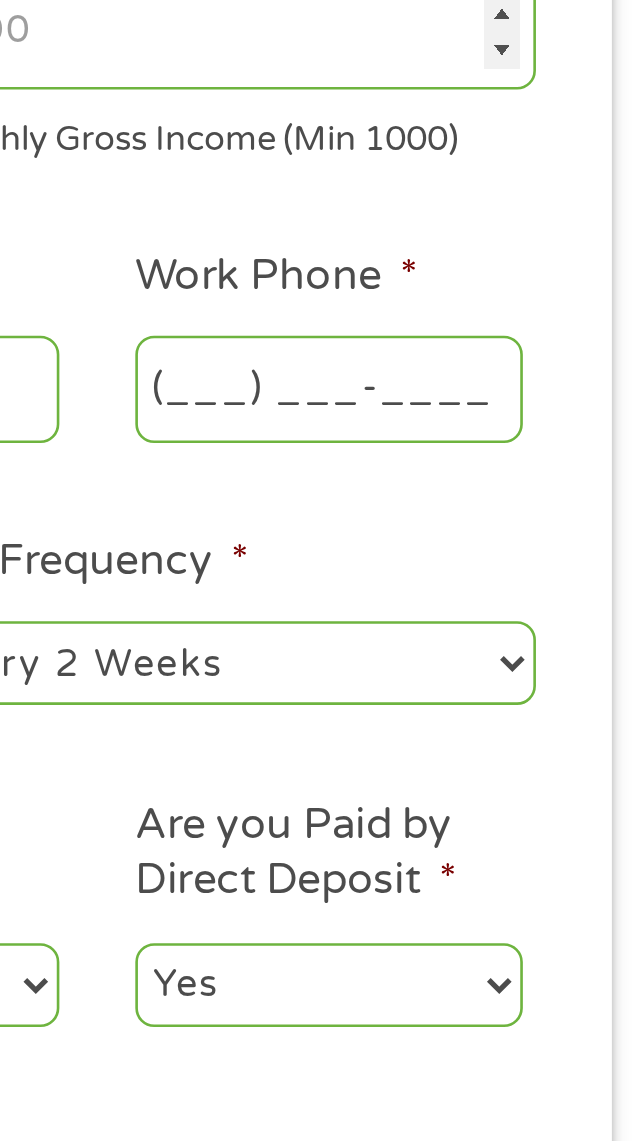 click on "(___) ___-____" at bounding box center (490, 395) 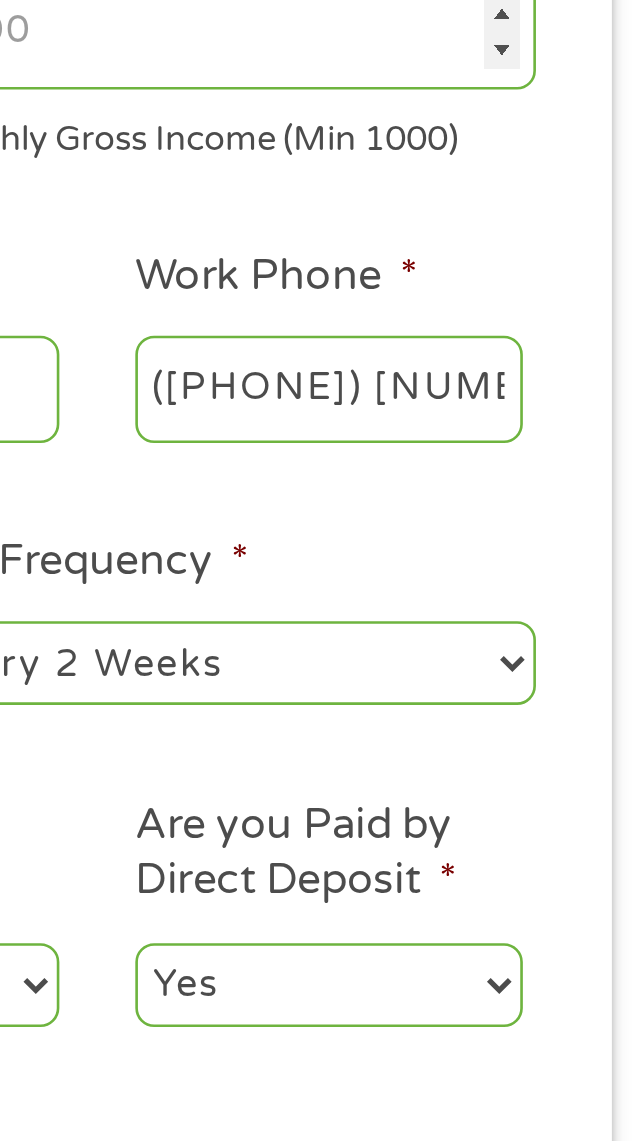 type on "(713) 518-____" 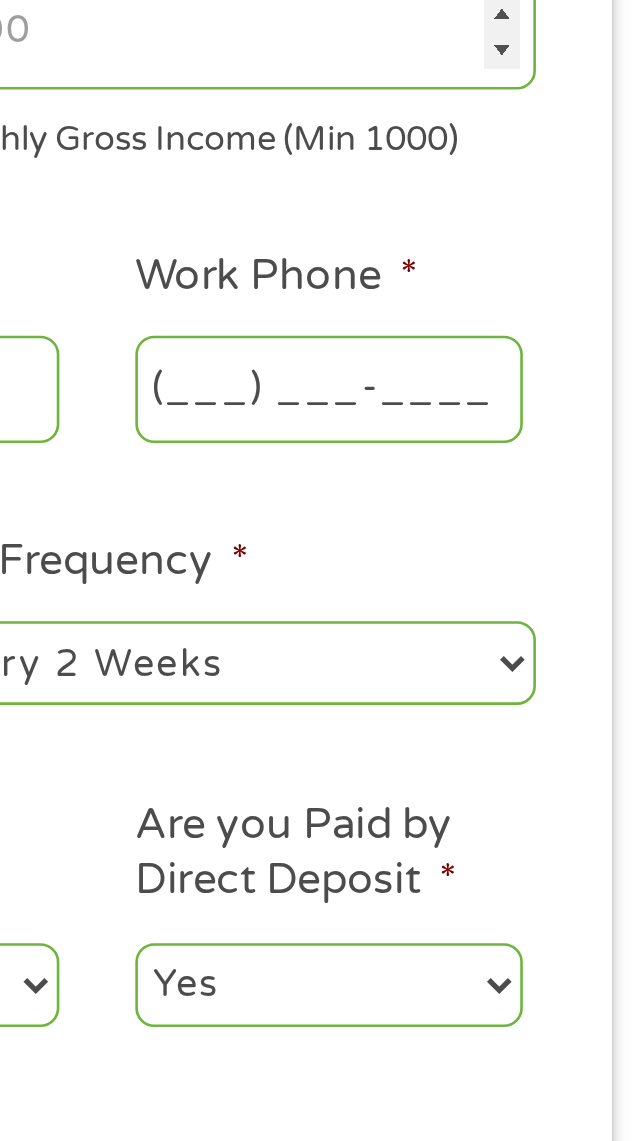 click on "(___) ___-____" at bounding box center [490, 395] 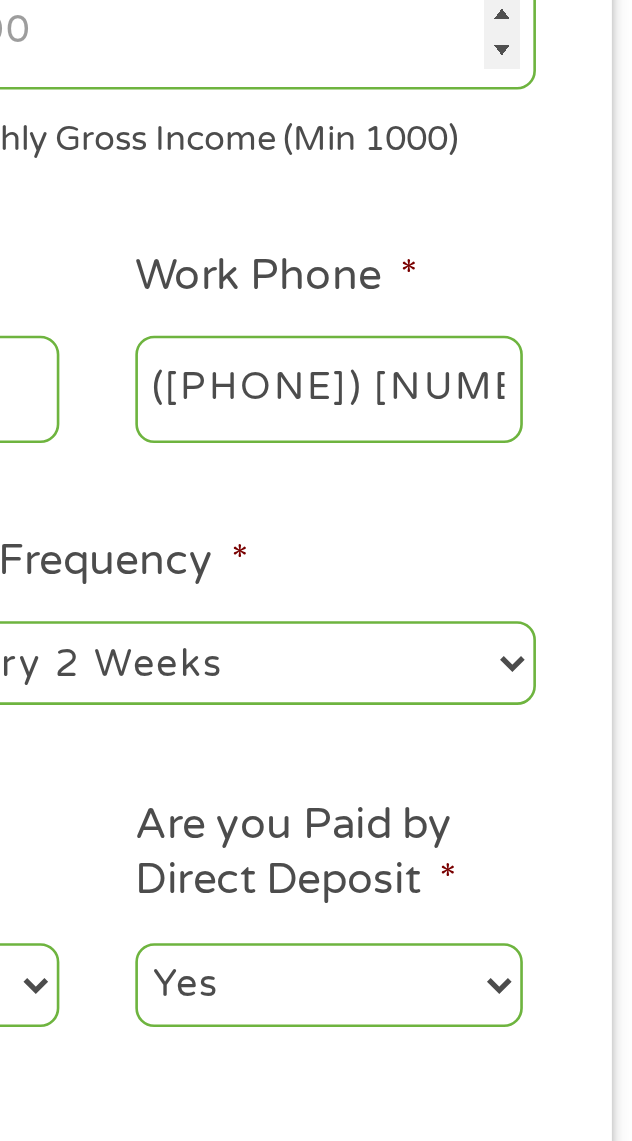 type on "(713) 518-4139" 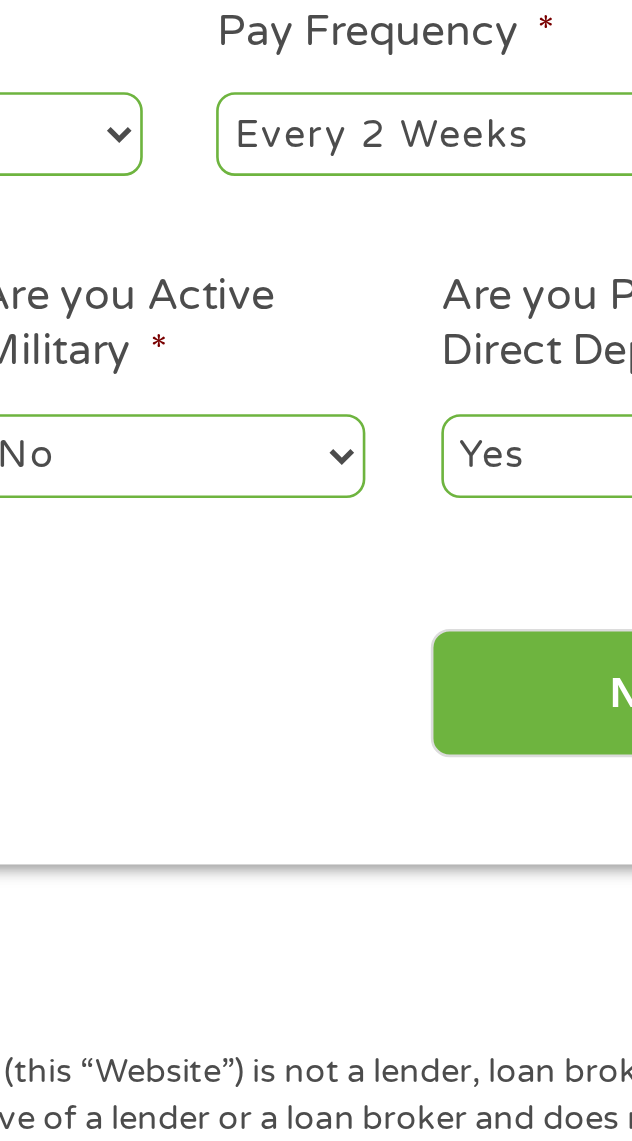 scroll, scrollTop: 96, scrollLeft: 0, axis: vertical 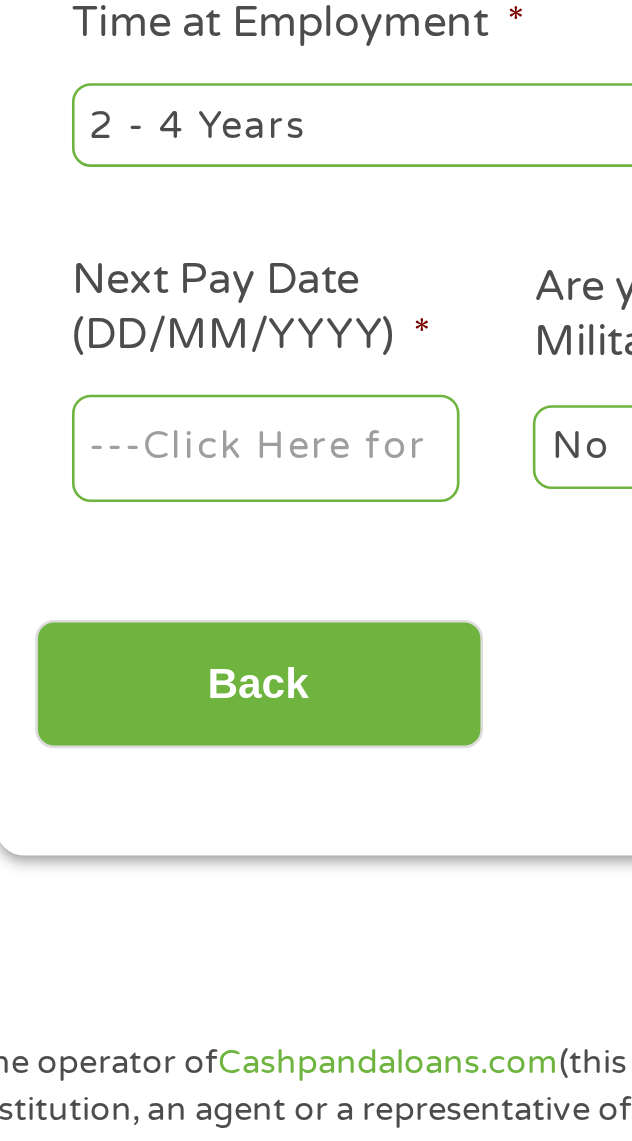 click on "Home   Get Loan Offer   How it works   FAQs   Blog   Cash Loans   Quick Loans   Online Loans   Payday Loans   Cash Advances   Préstamos   Paycheck Loans Near Me   Artificial Intelligence Loans   Contact Us                     1         Start   2         Your Home   3         About You   4         Employment   5         Banking   6
This field is hidden when viewing the form gclid EAIaIQobChMIrtC5-sf0jgMVaibUAR0rLyCVEAAYAiAAEgJHYPD_BwE This field is hidden when viewing the form Referrer https://www.cashpandaloans.com/?medium=adwords&source=adwords&campaign=22747246762&adgroup=181722780453&creative=761512430550&position&keyword=instant%20cash%20loan%20today&utm_term=%7Bsearchterm%7D&matchtype=%7Bterm%7D&device=c&network=s&gad_source=5&gad_campaignid=22747246762&gclid=EAIaIQobChMIrtC5-sf0jgMVaibUAR0rLyCVEAAYAiAAEgJHYPD_BwE This field is hidden when viewing the form Source adwords This field is hidden when viewing the form Campaign 22747246762 c" at bounding box center (316, 1372) 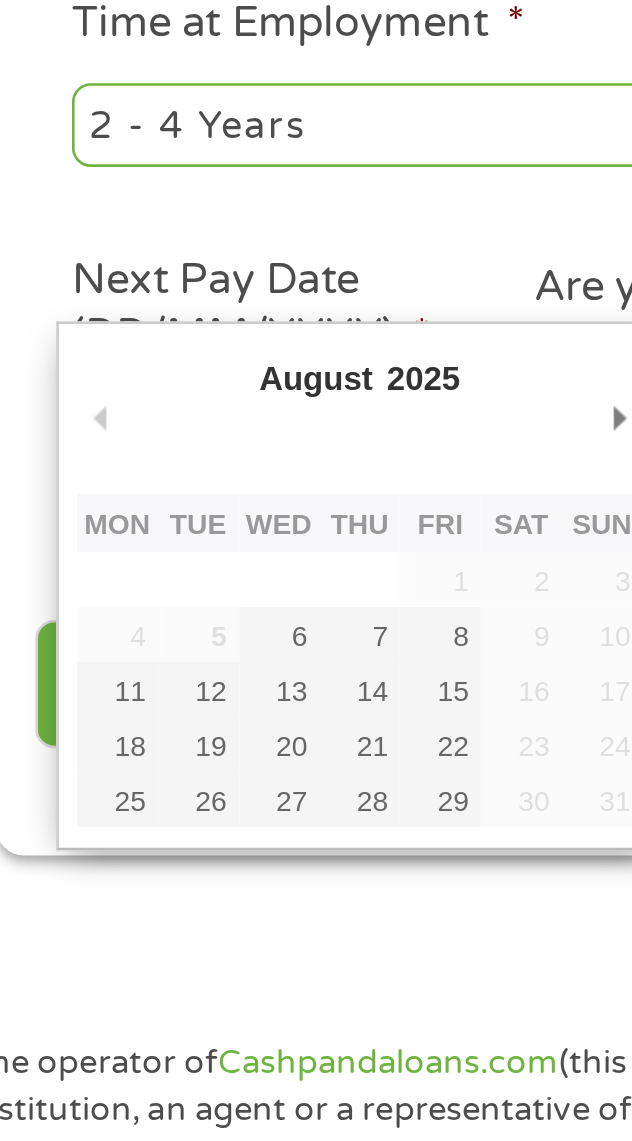 type on "14/08/2025" 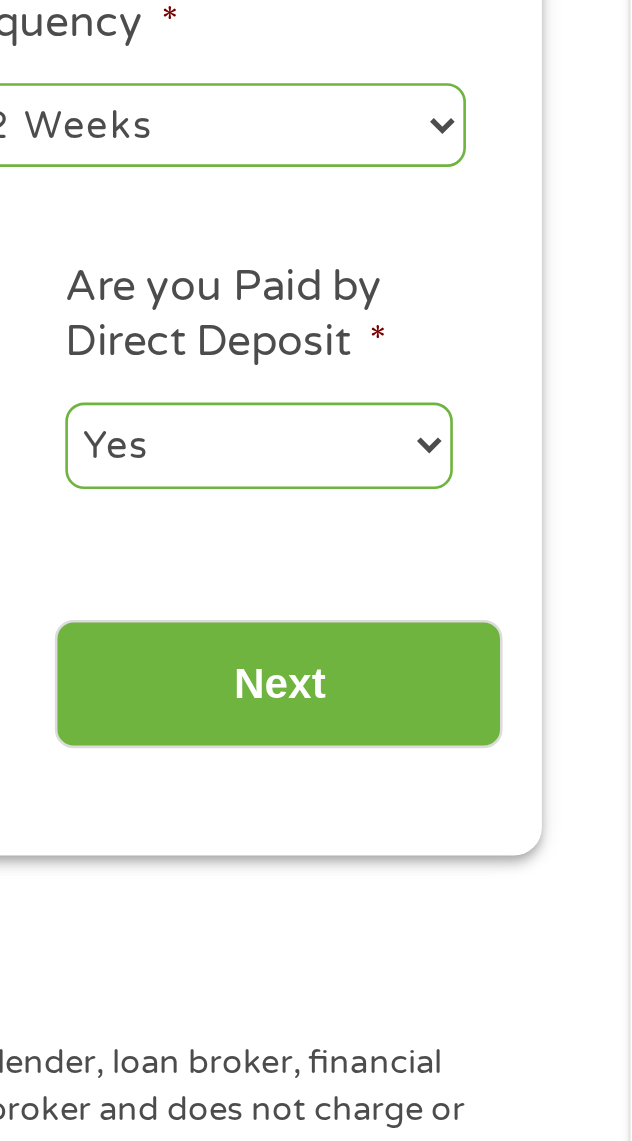 click on "Yes No" at bounding box center (490, 621) 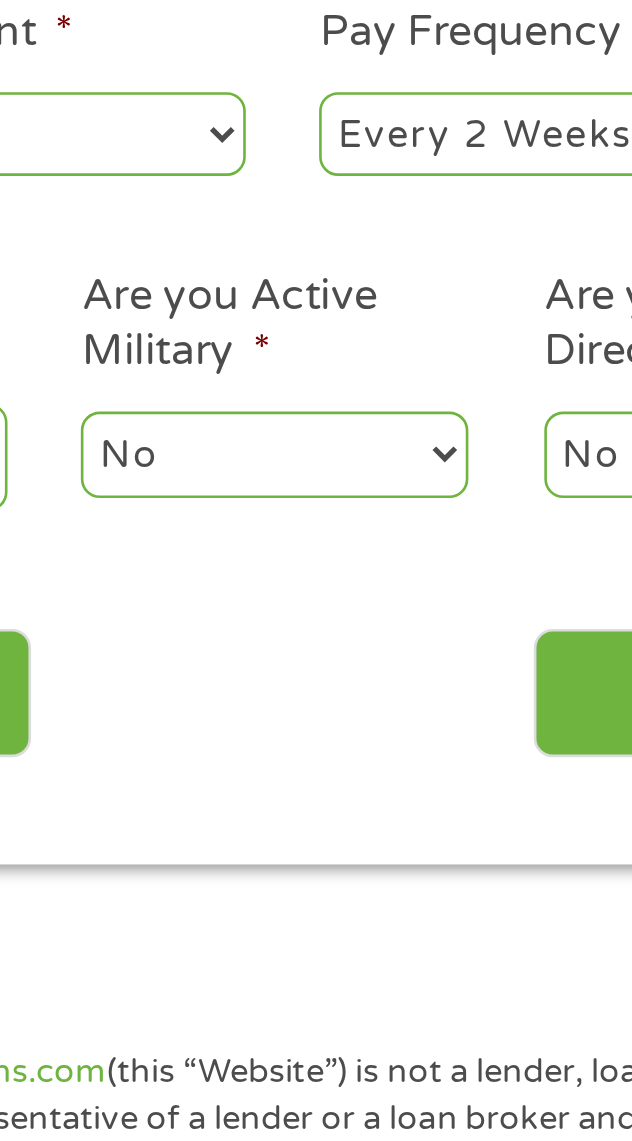 scroll, scrollTop: 96, scrollLeft: 0, axis: vertical 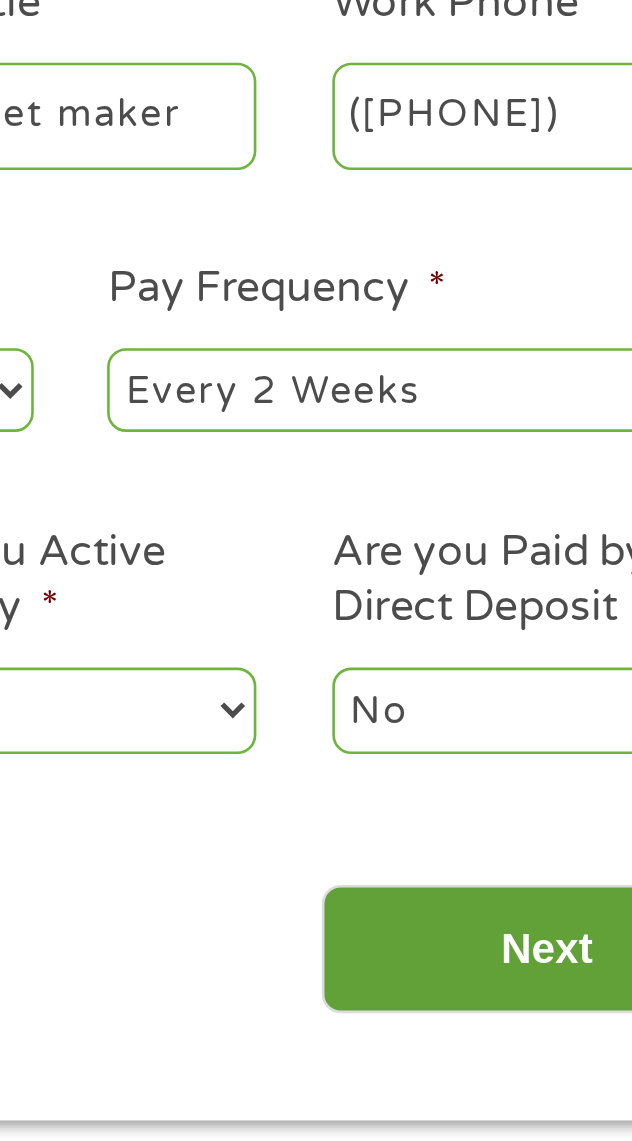 click on "Next" at bounding box center [497, 712] 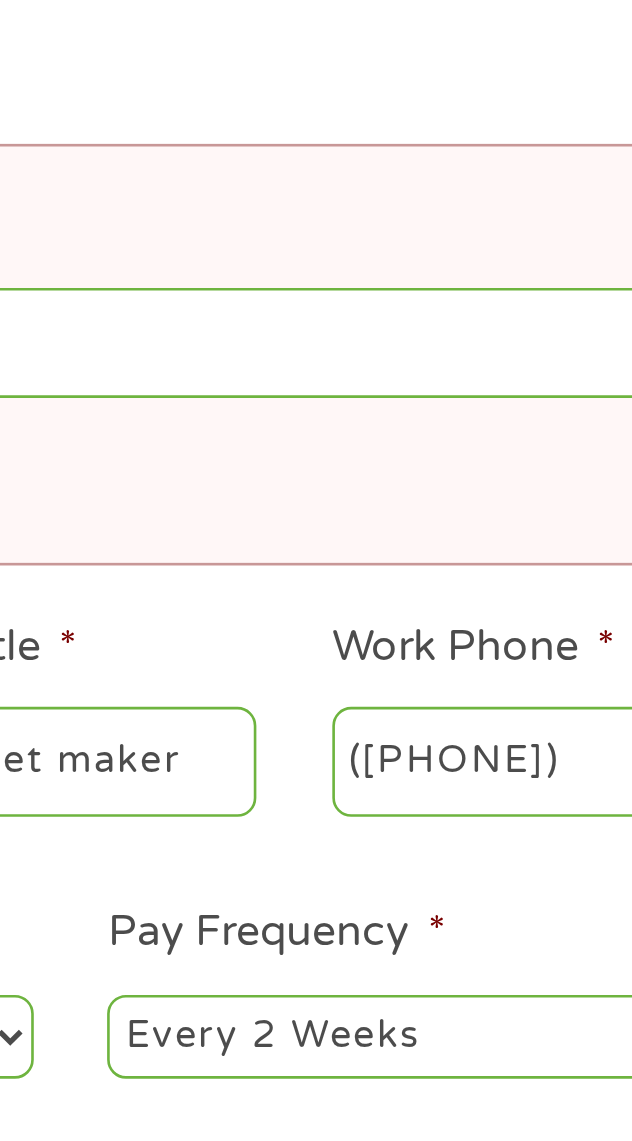 scroll, scrollTop: 27, scrollLeft: 0, axis: vertical 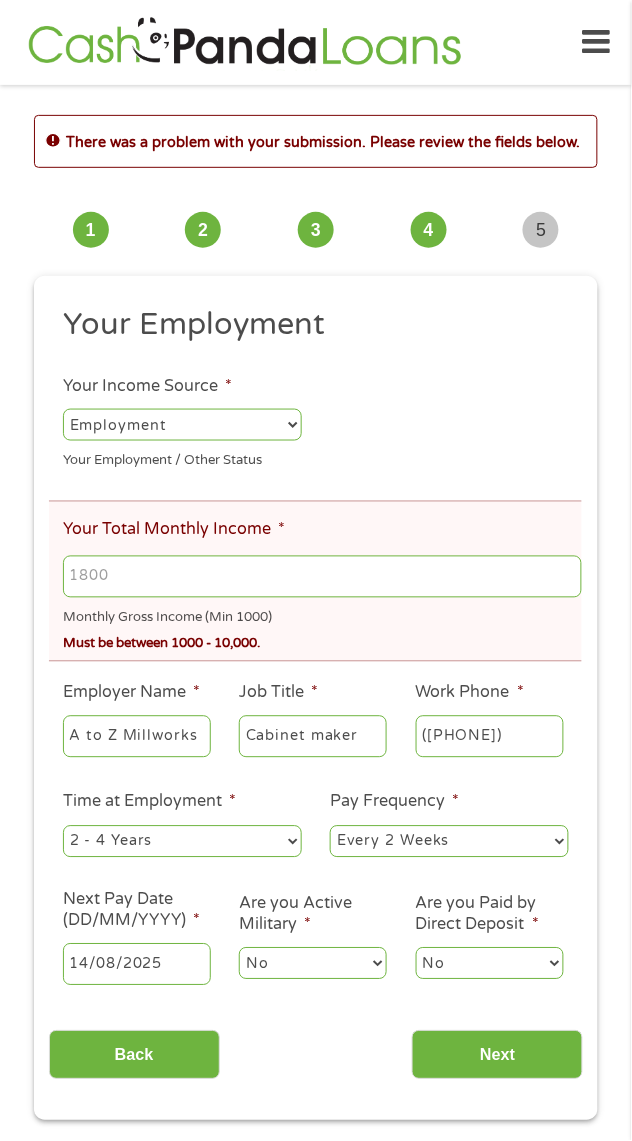 click on "Your Total Monthly Income *" at bounding box center [322, 577] 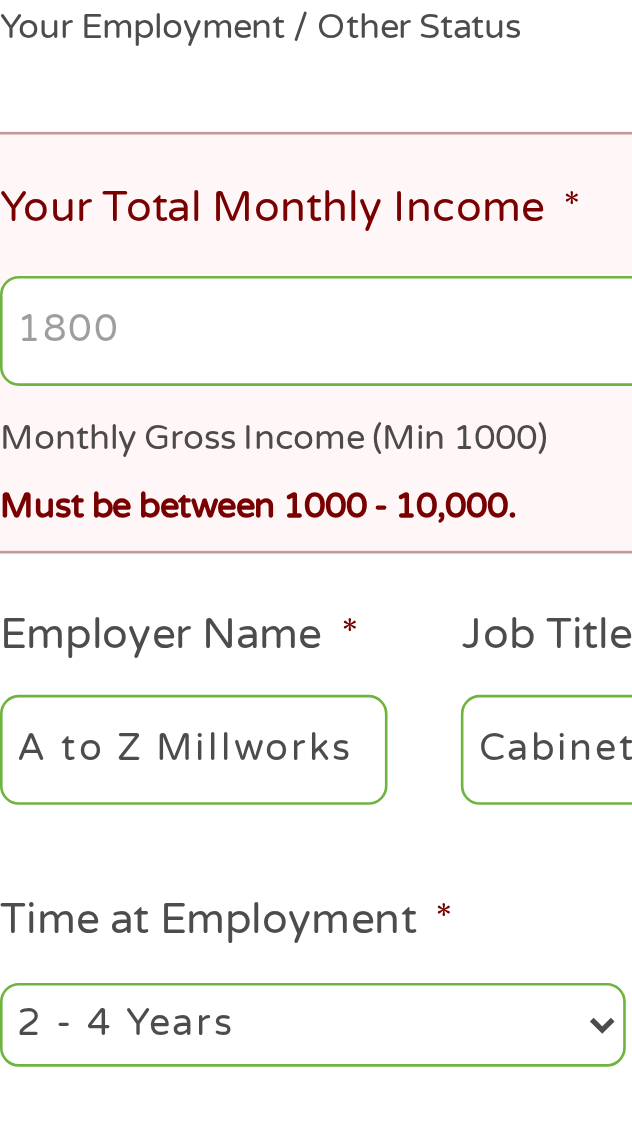 click on "Your Total Monthly Income *" at bounding box center (322, 577) 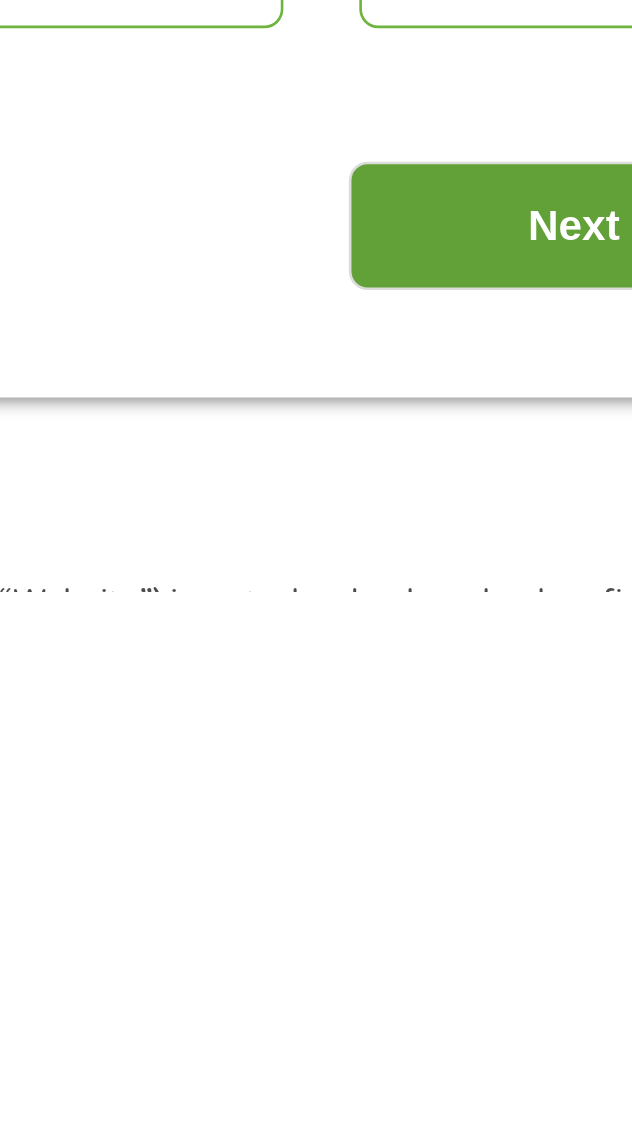 type on "1800.00" 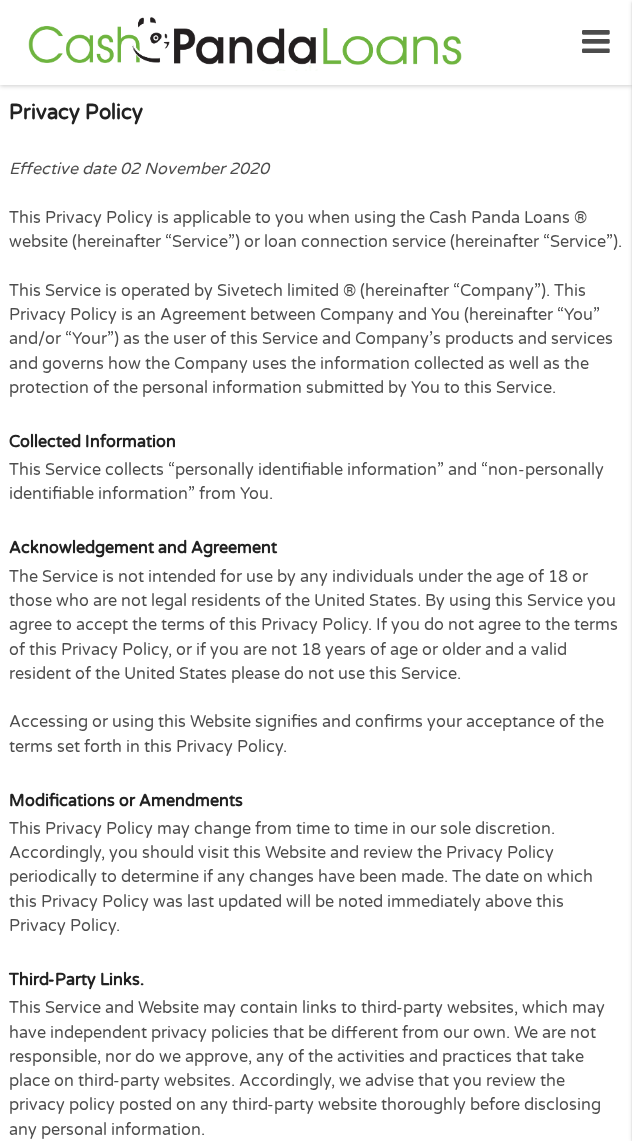 scroll, scrollTop: 0, scrollLeft: 0, axis: both 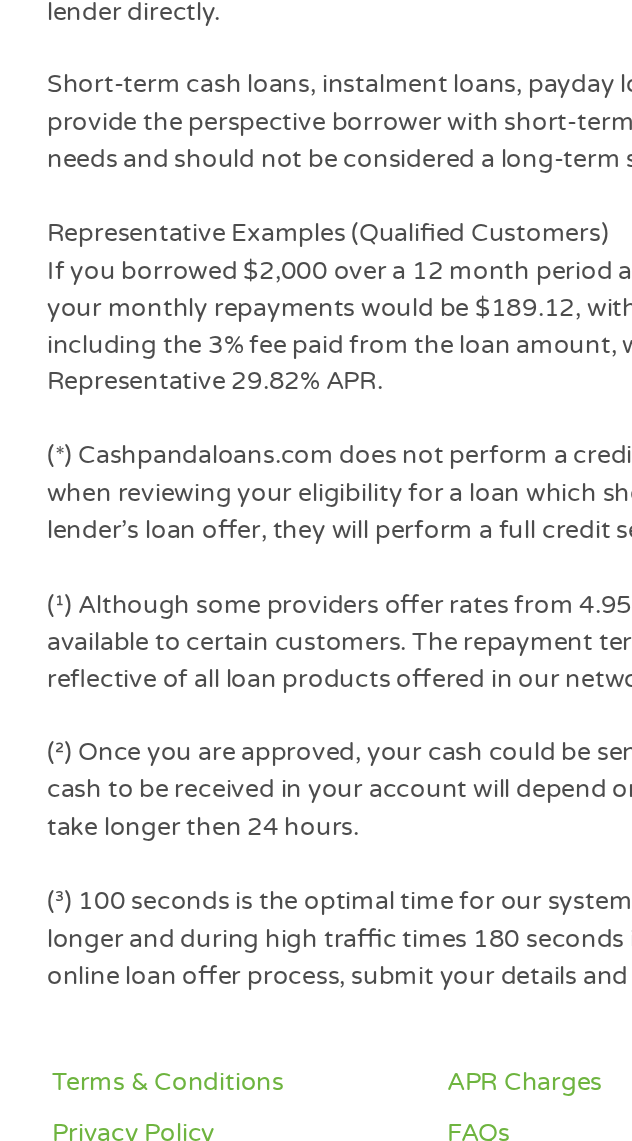 click on "The operator of  Cashpandaloans.com  (this “Website”) is not a lender, loan broker, financial institution, an agent or a representative of a lender or a loan broker and does not charge or endorse you for any loan or product. This website only collects information you; the perspective borrower provided and forwards it to potential loan providers, third-party networks of lenders and other solutions.  Due to this, the Website is unable to confirm the exact APR rate that a consumer will be charged. Every state has its own set of rules and regulations that govern personal loan lenders. Your loan amount, APR and repayment term will vary based on your credit worthiness, state and lender or lending partner. Loan renewal options are not always available. It is therefore advisable to clarify whether the option is available with your lender. Before you sign the documents, carefully read and understand the renewal policy presented in the agreement. Representative Examples (Qualified Customers)   Terms & Conditions" at bounding box center (316, 130) 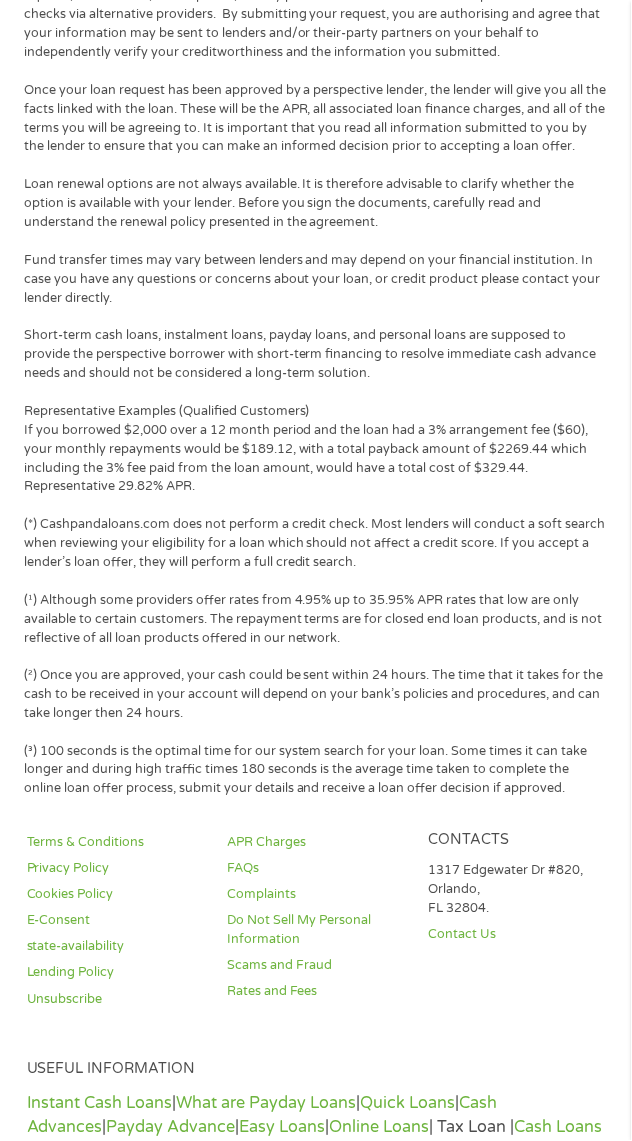 scroll, scrollTop: 9973, scrollLeft: 0, axis: vertical 